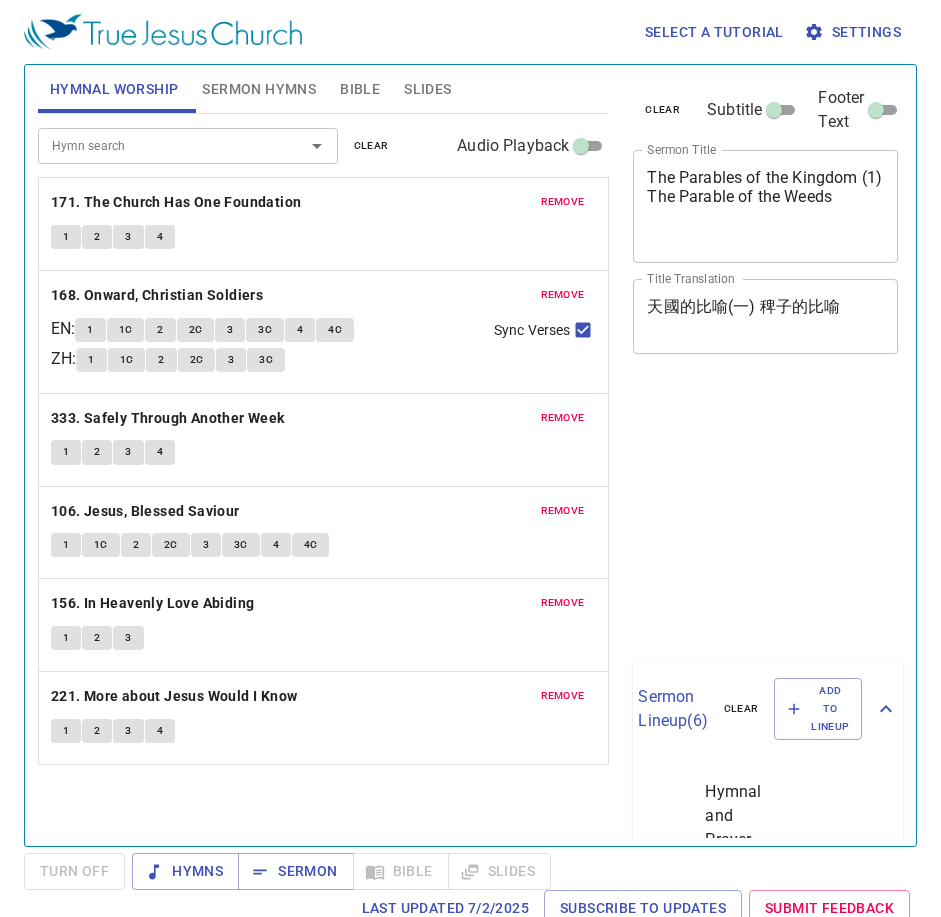 scroll, scrollTop: 0, scrollLeft: 0, axis: both 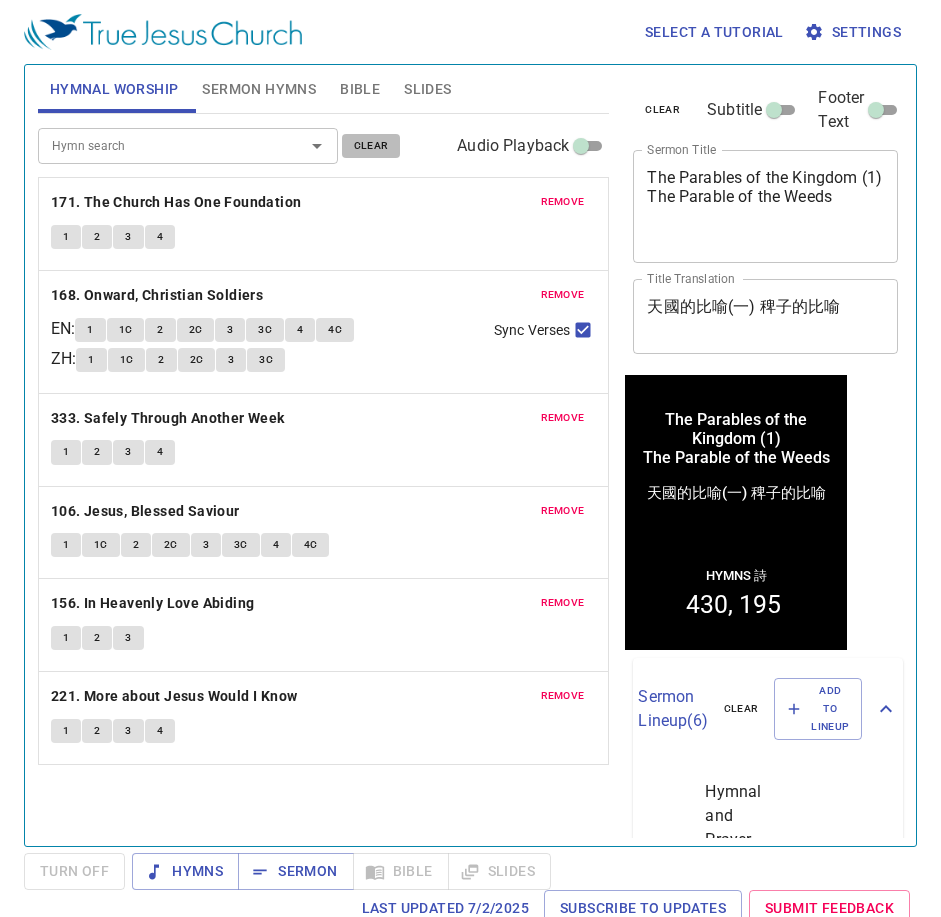 click on "clear" at bounding box center (371, 146) 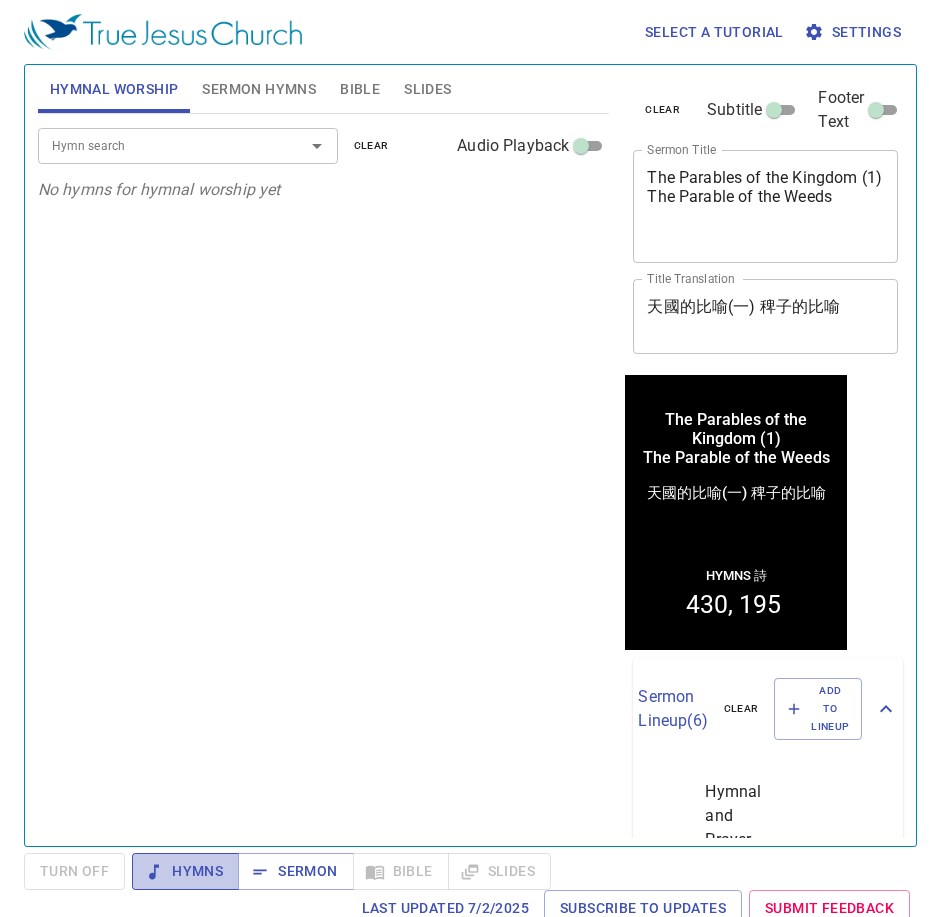 click on "Hymns" at bounding box center (185, 871) 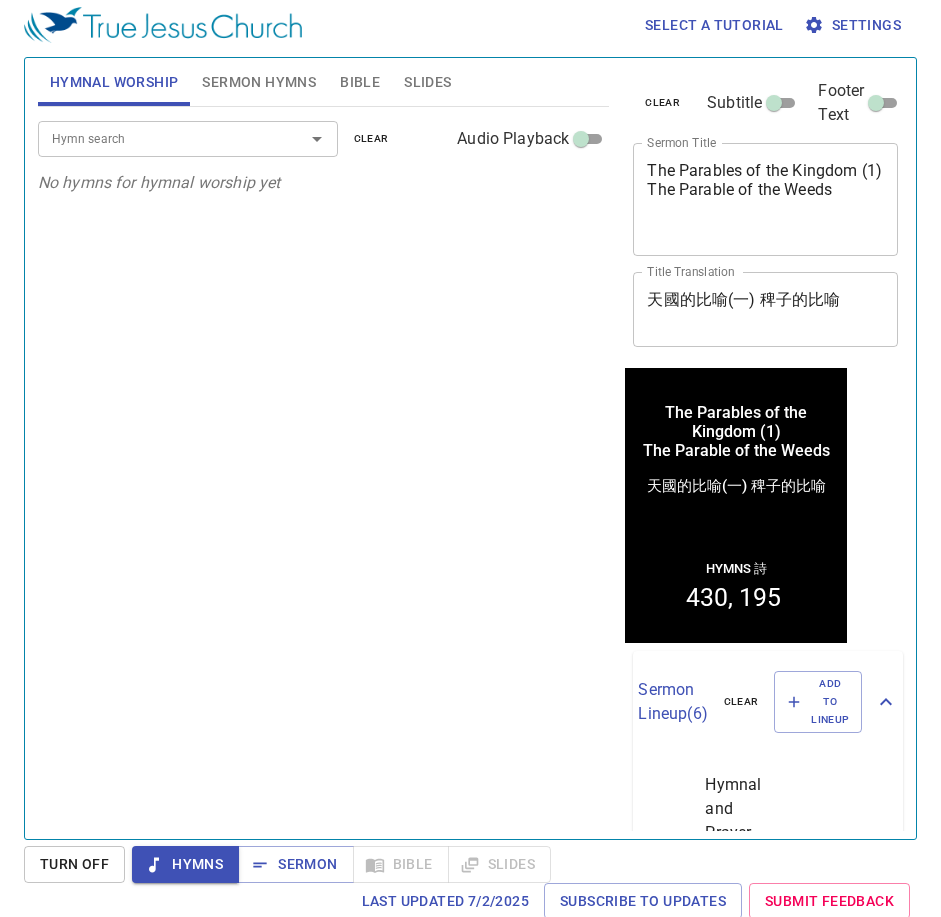 scroll, scrollTop: 9, scrollLeft: 0, axis: vertical 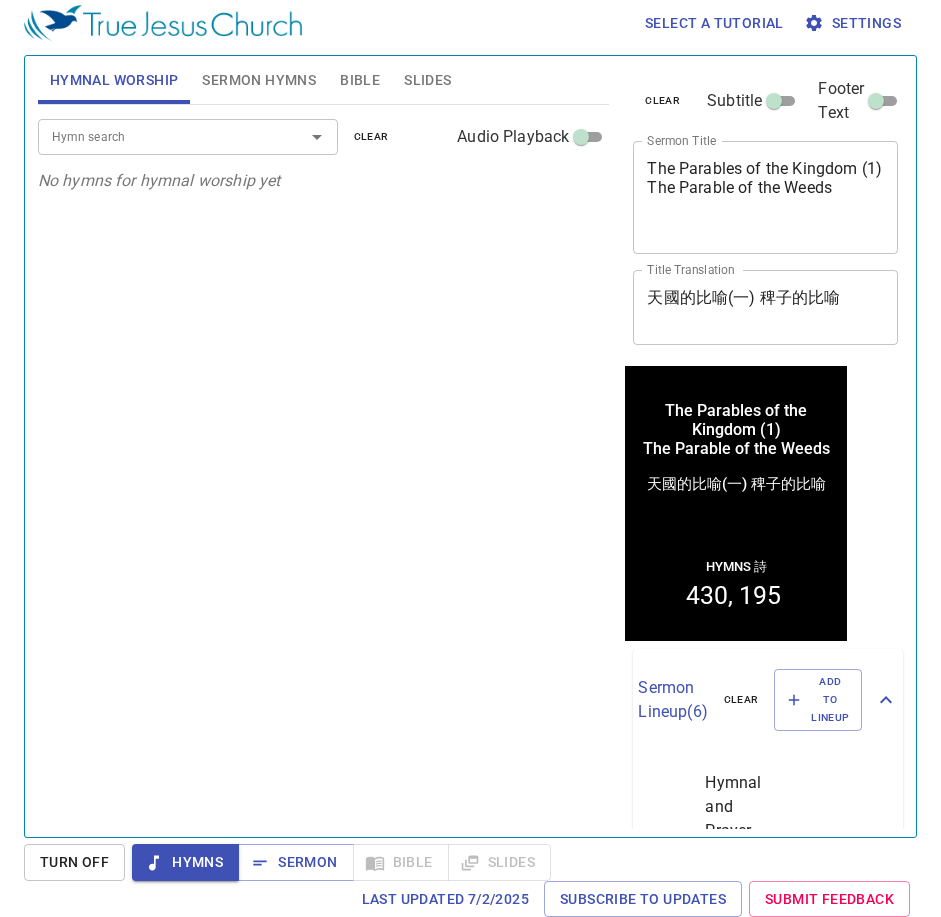 click on "Sermon Hymns" at bounding box center [259, 80] 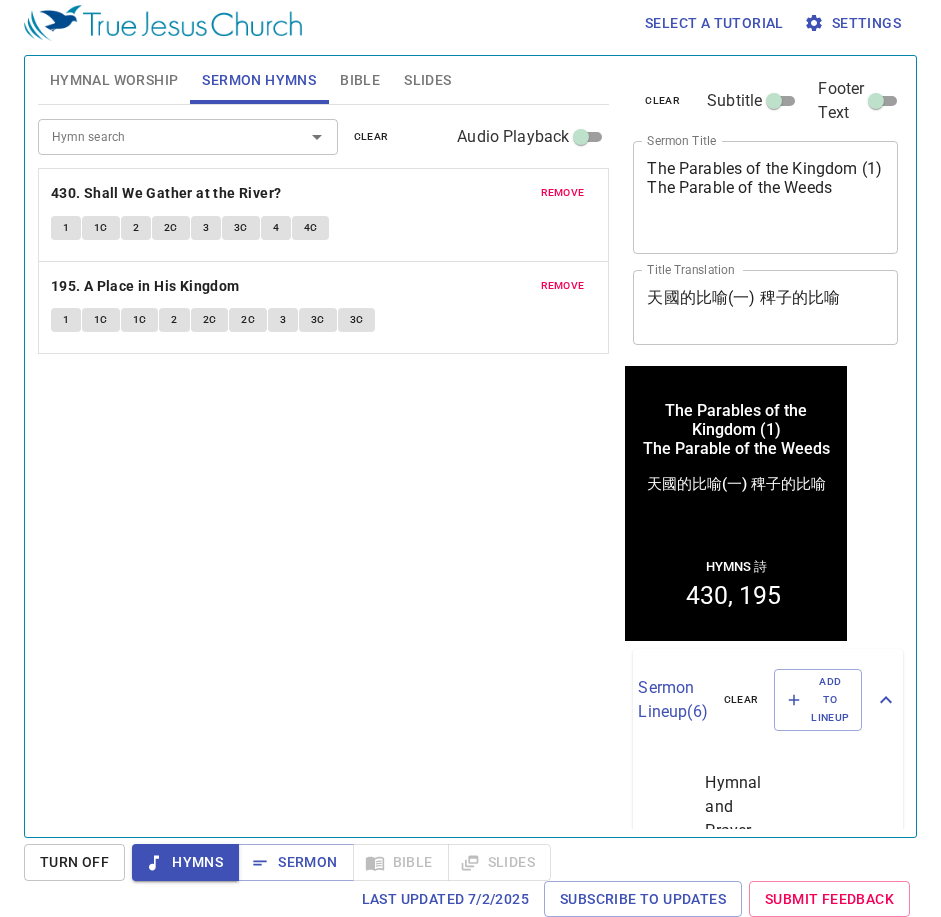 click on "clear" at bounding box center [371, 137] 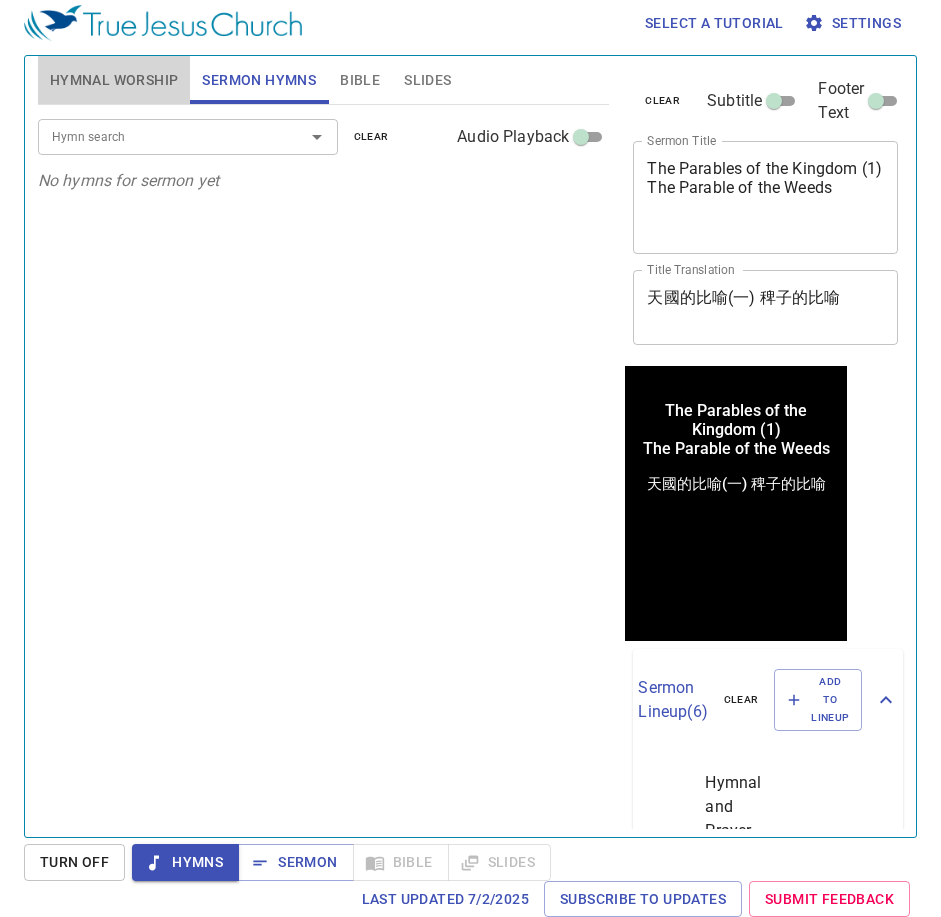 click on "Hymnal Worship" at bounding box center (114, 80) 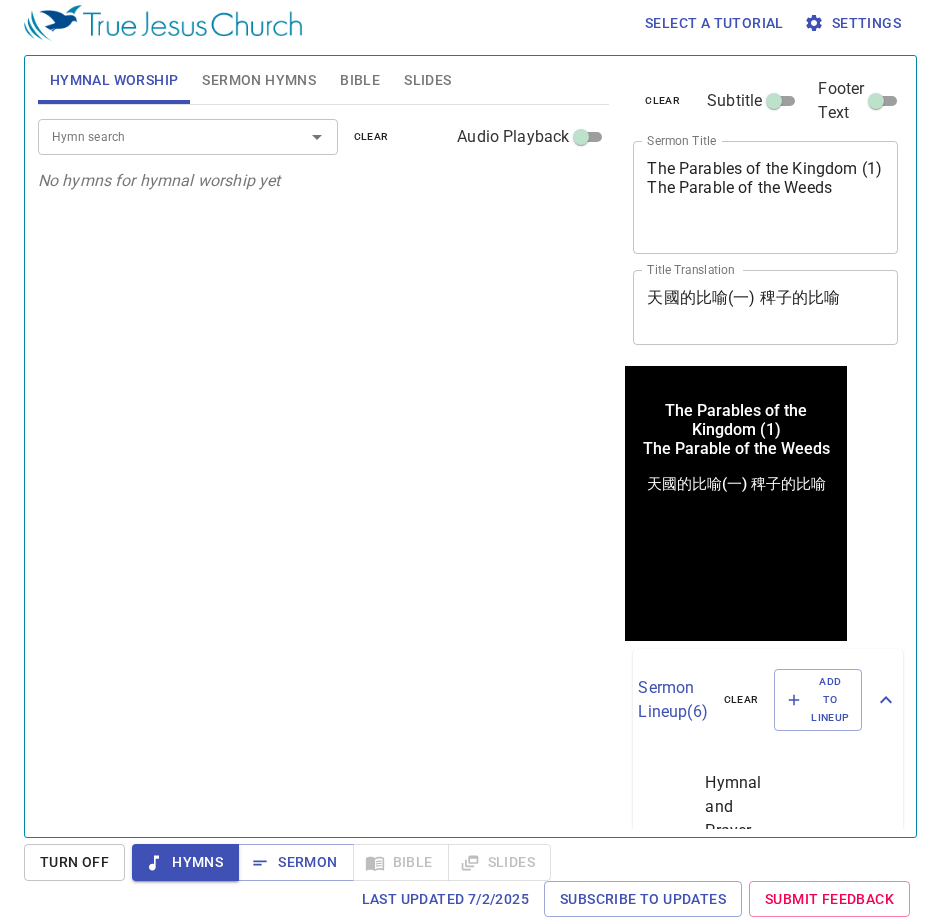 click on "Hymn search Hymn search   clear Audio Playback" at bounding box center (324, 137) 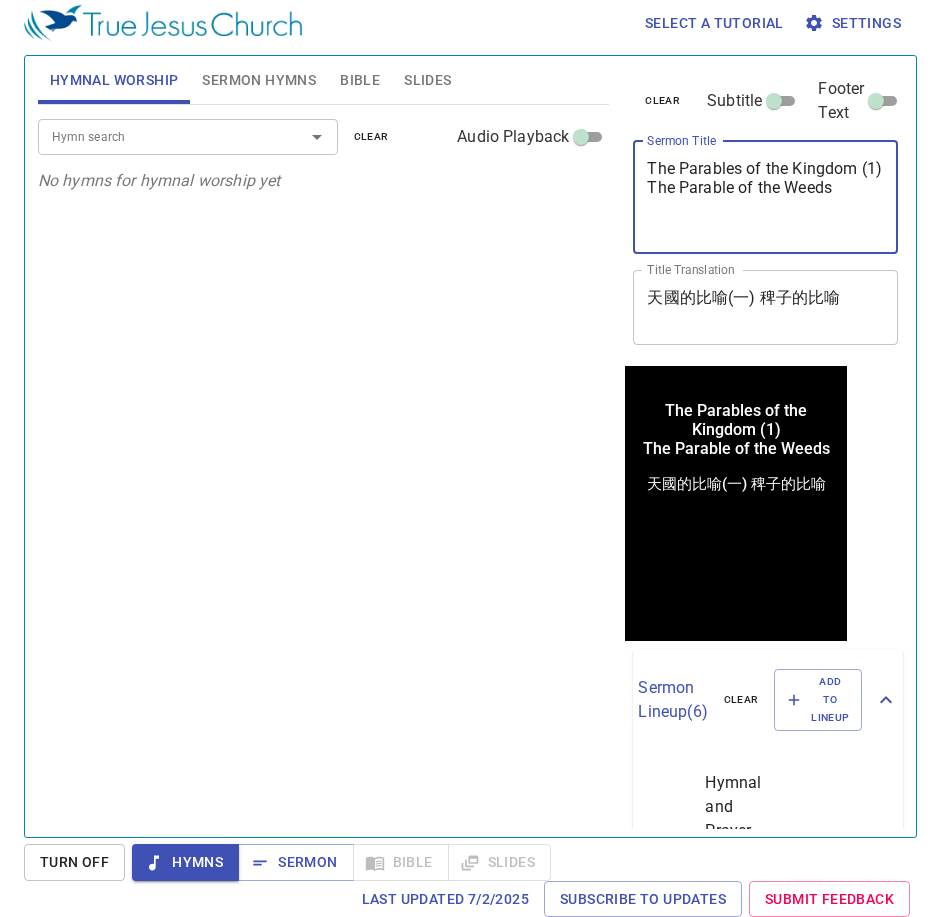 drag, startPoint x: 841, startPoint y: 214, endPoint x: 639, endPoint y: 138, distance: 215.824 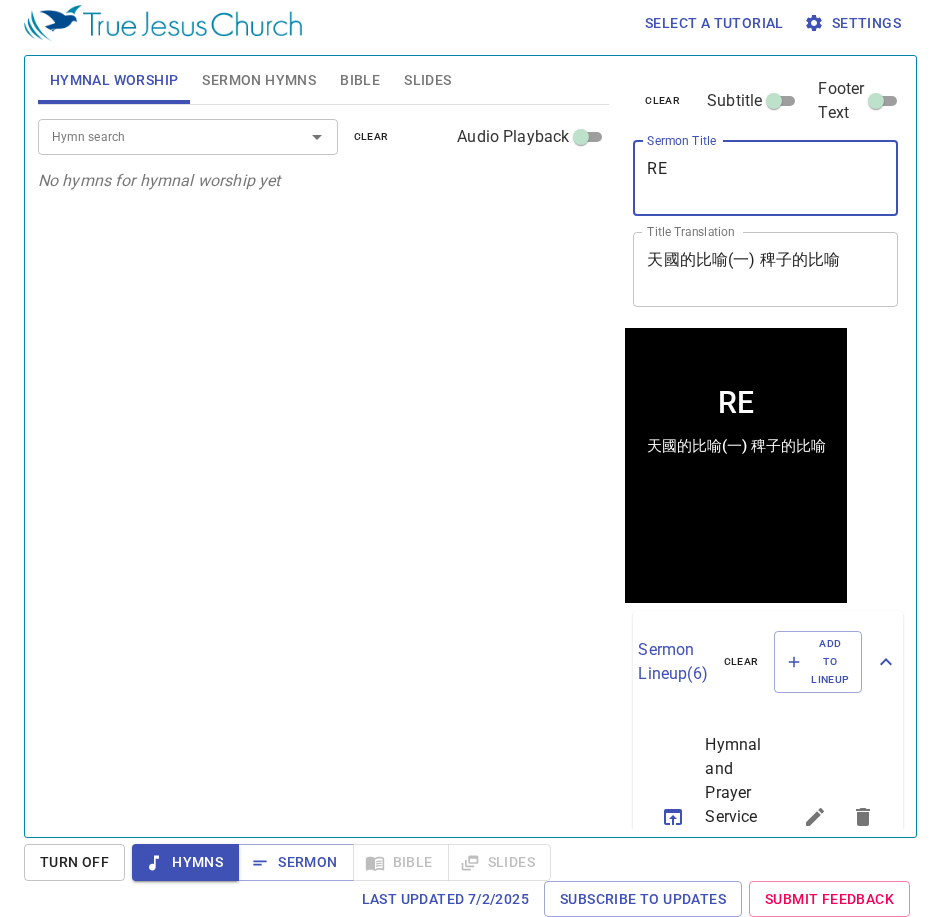 type on "R" 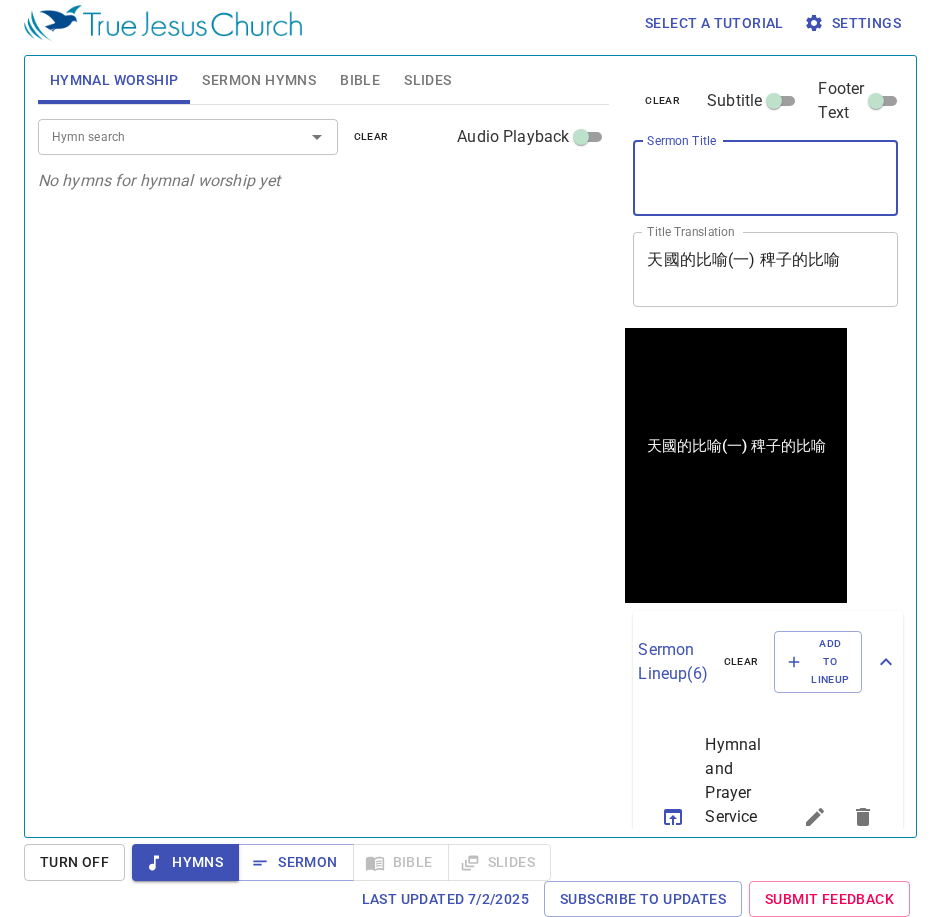 type 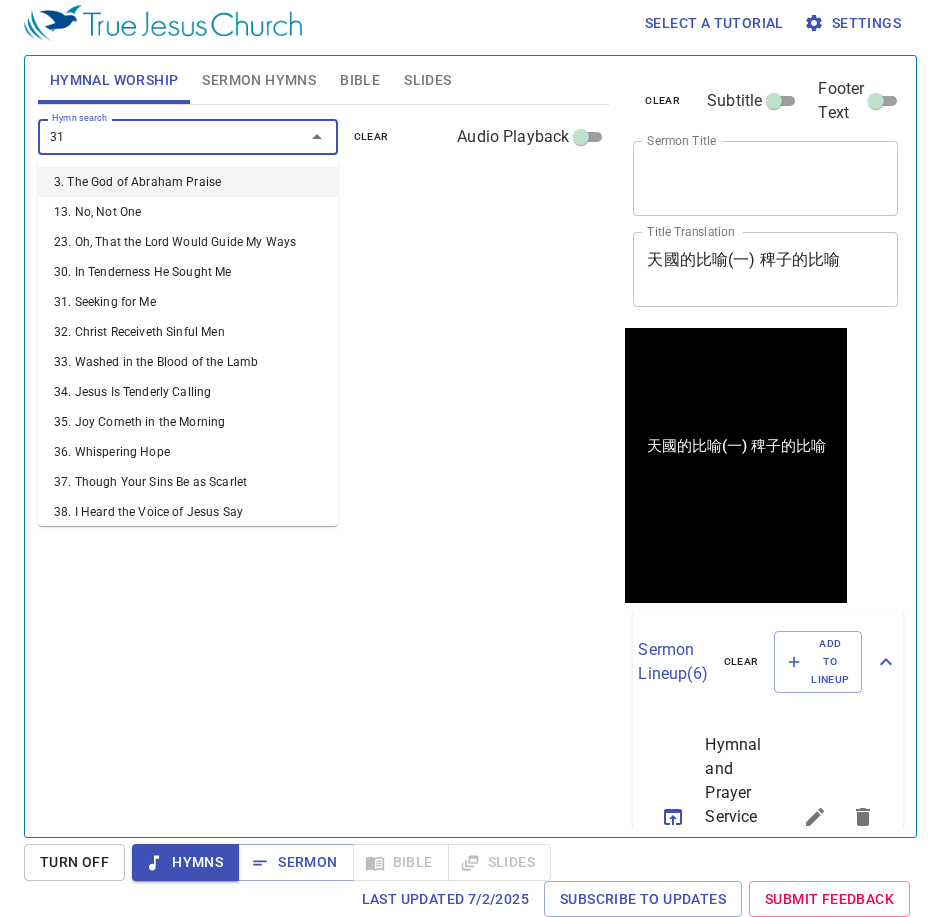type on "315" 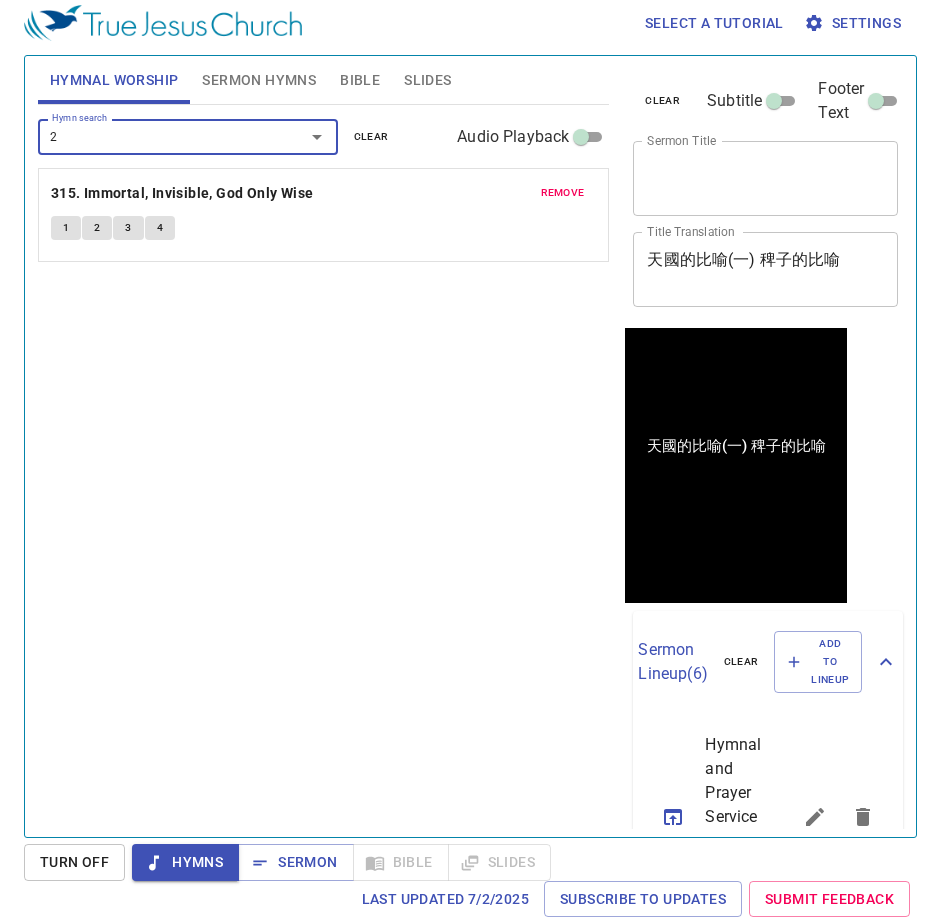 type on "25" 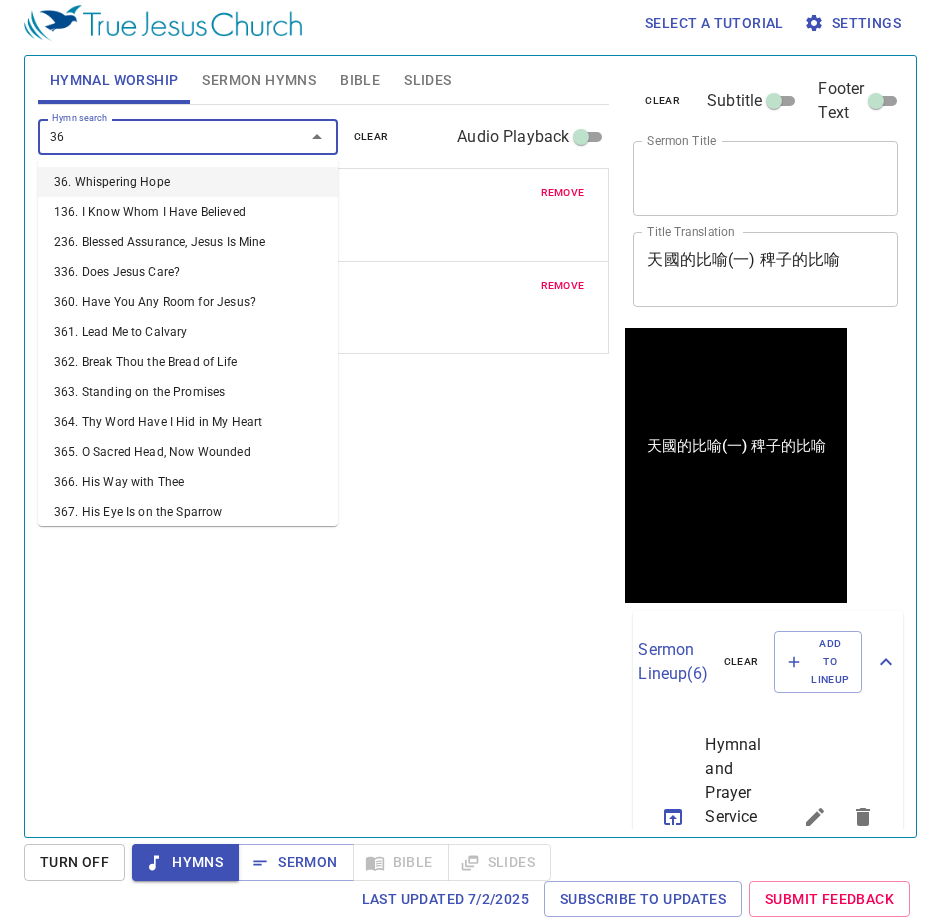 type on "364" 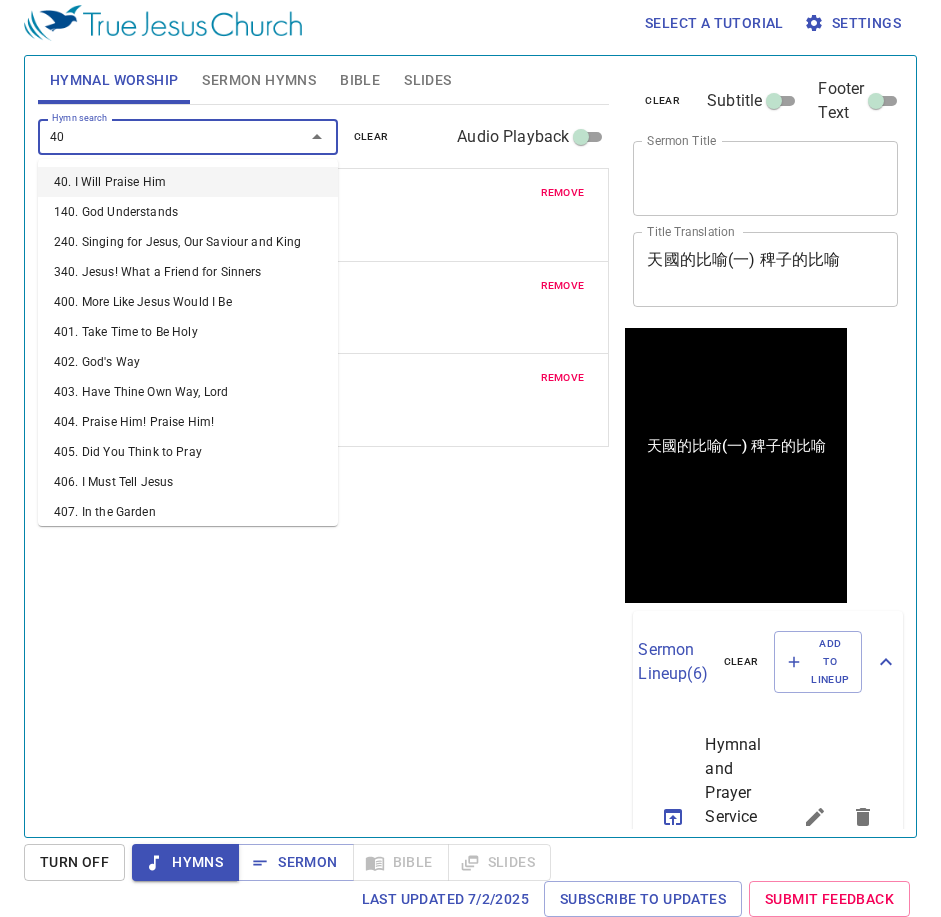 type on "401" 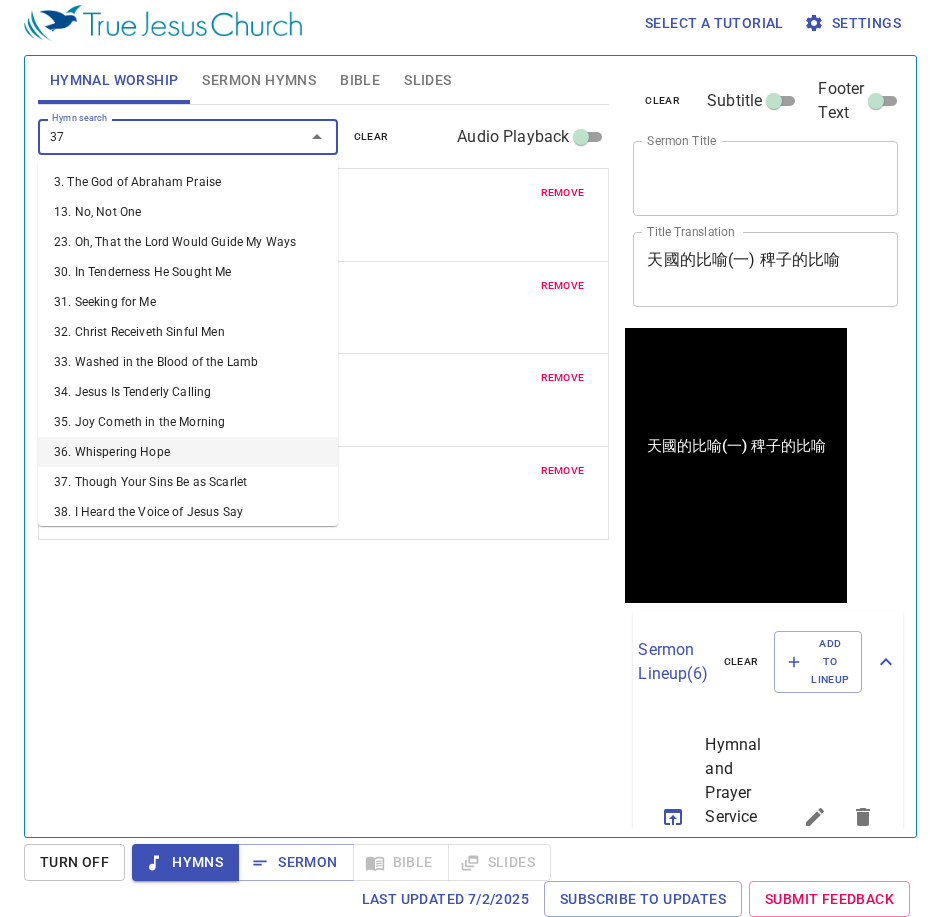 type on "378" 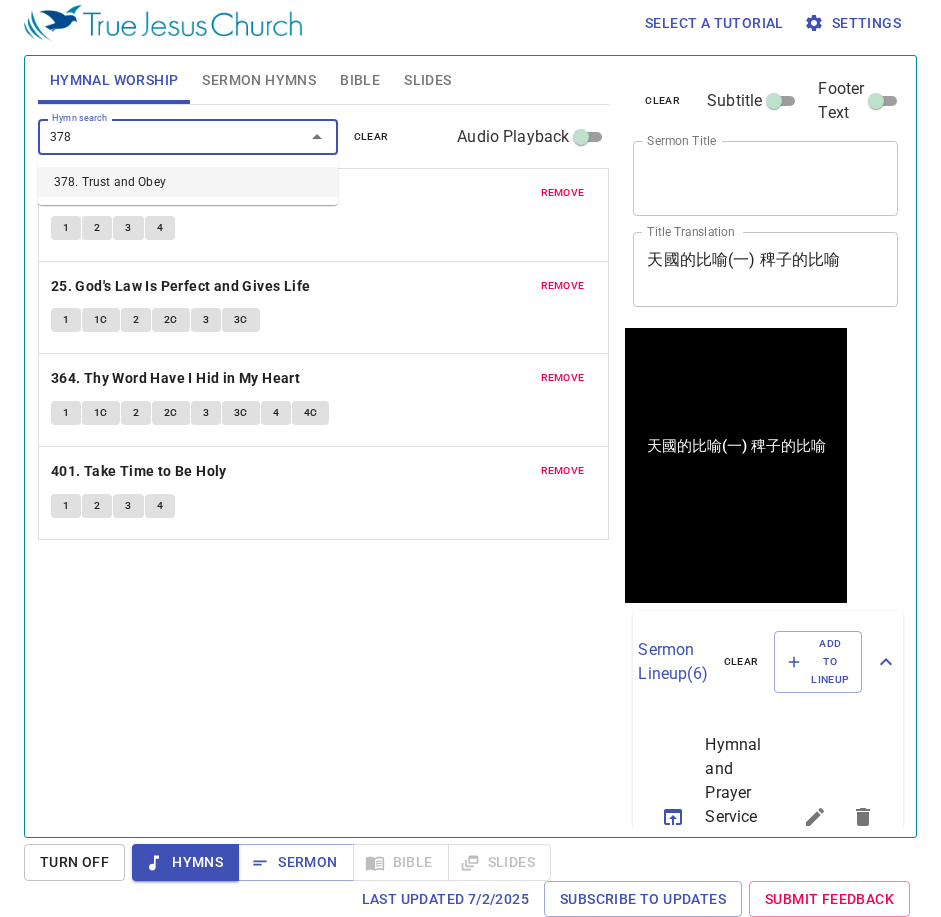 type 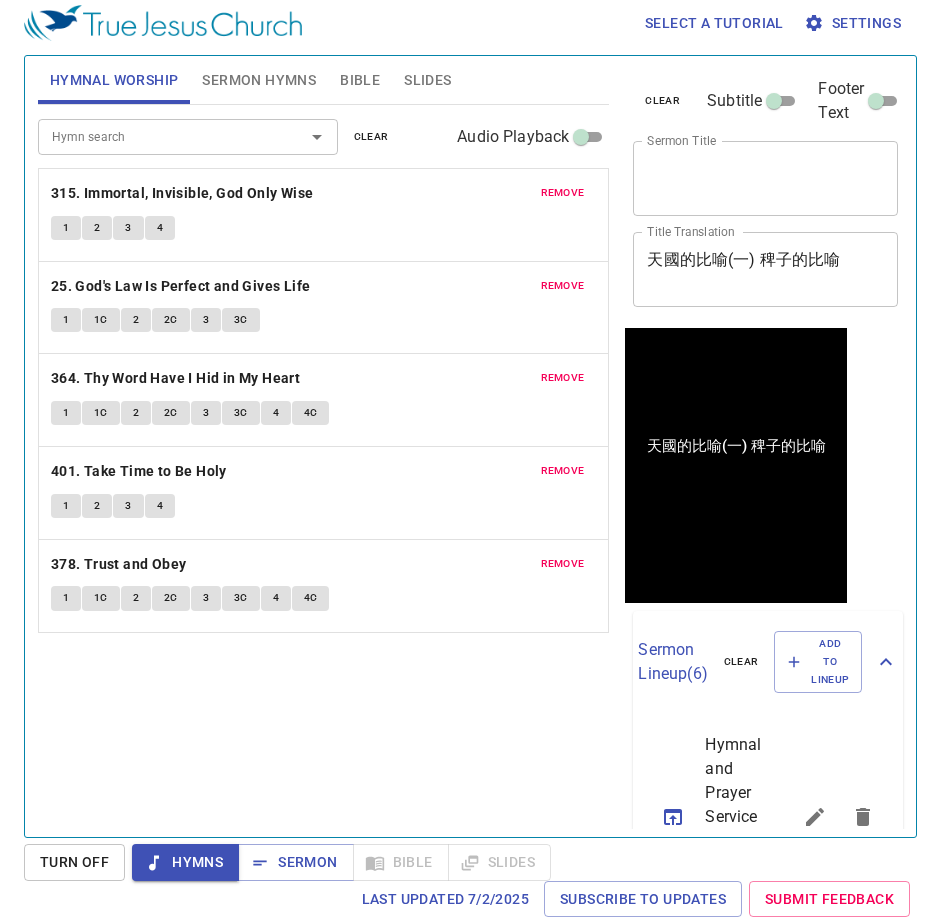 click on "Sermon Hymns" at bounding box center [259, 80] 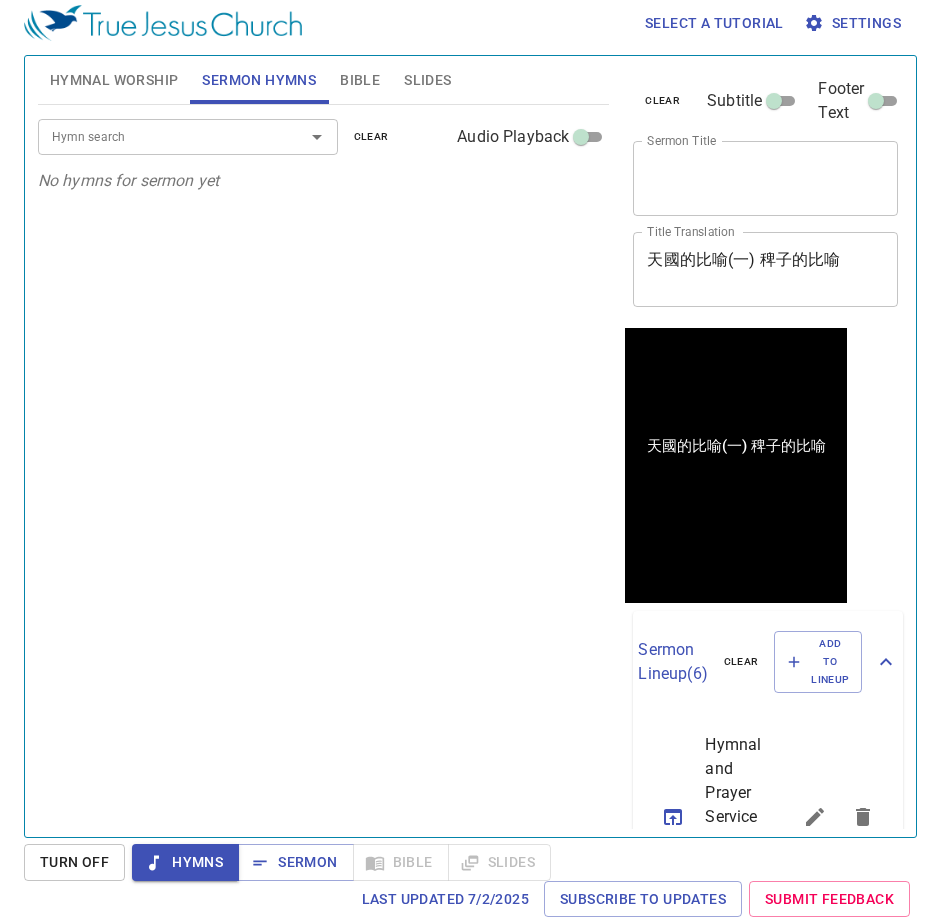 click on "Hymn search" at bounding box center (158, 136) 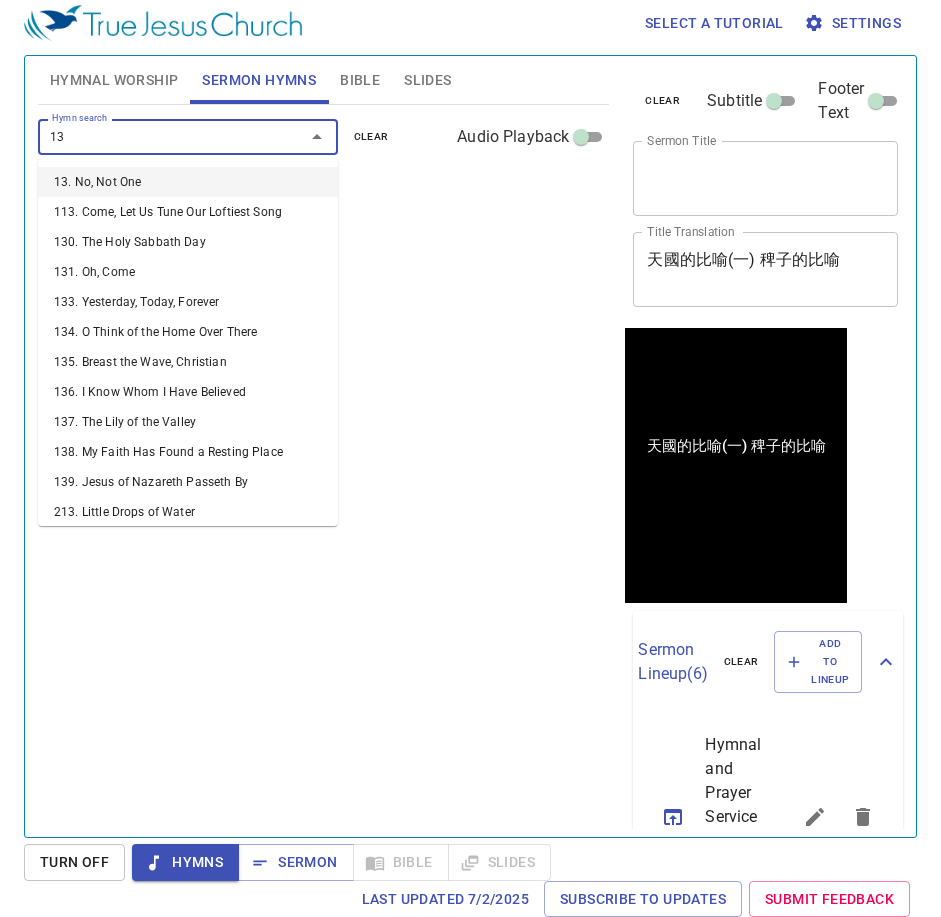 type on "138" 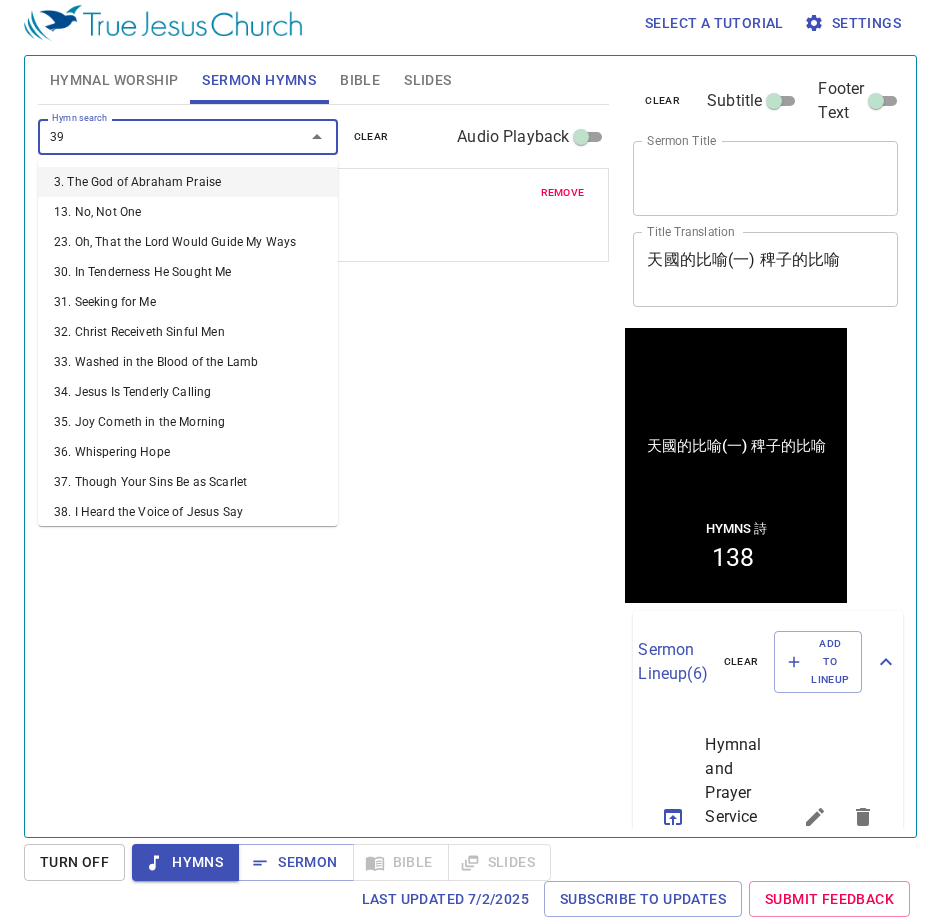 type on "399" 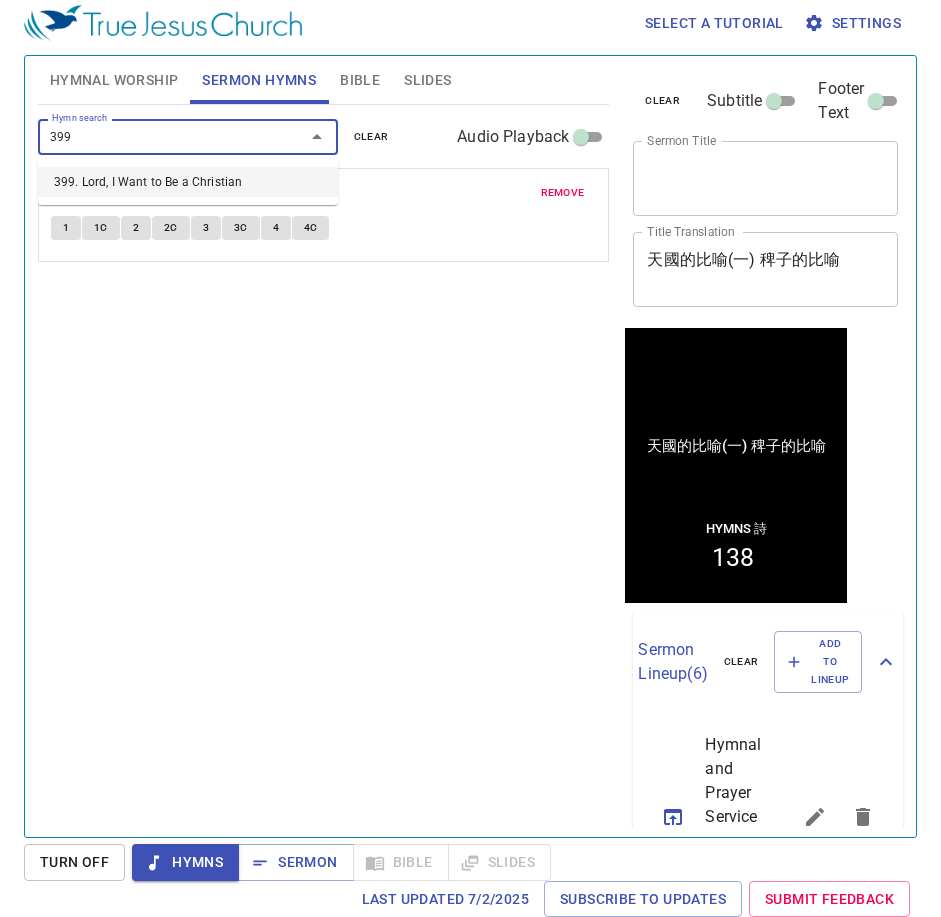 type 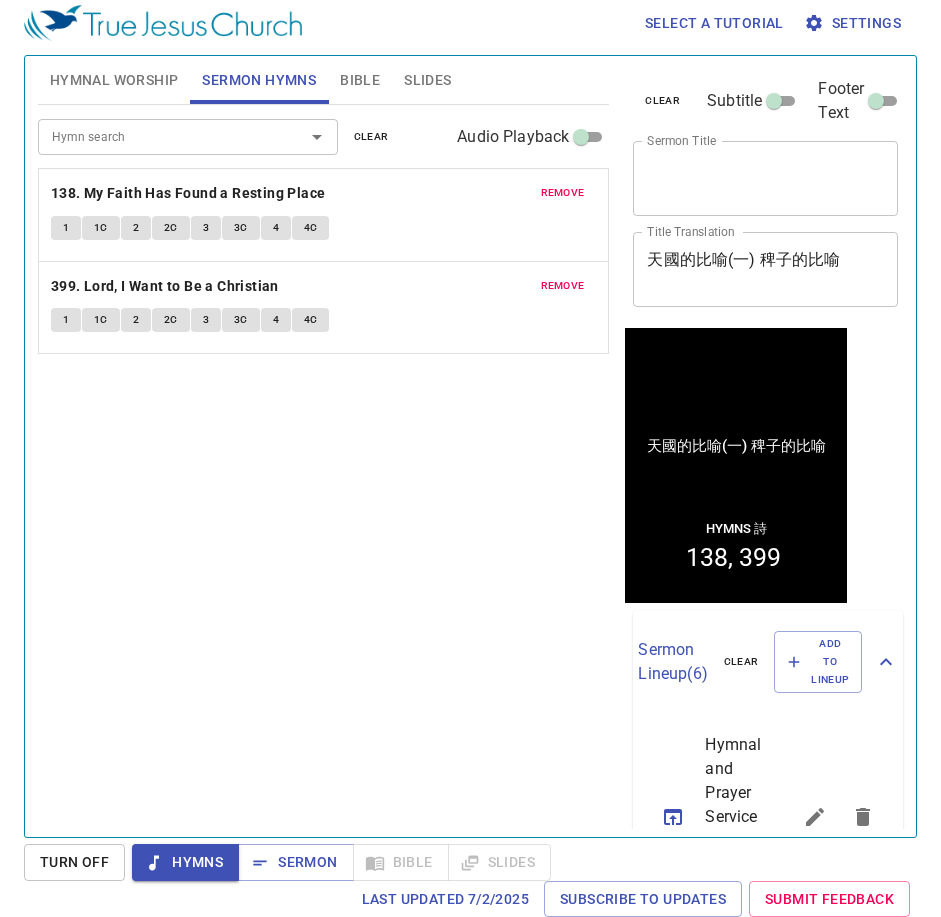 click on "Sermon Title" at bounding box center [765, 178] 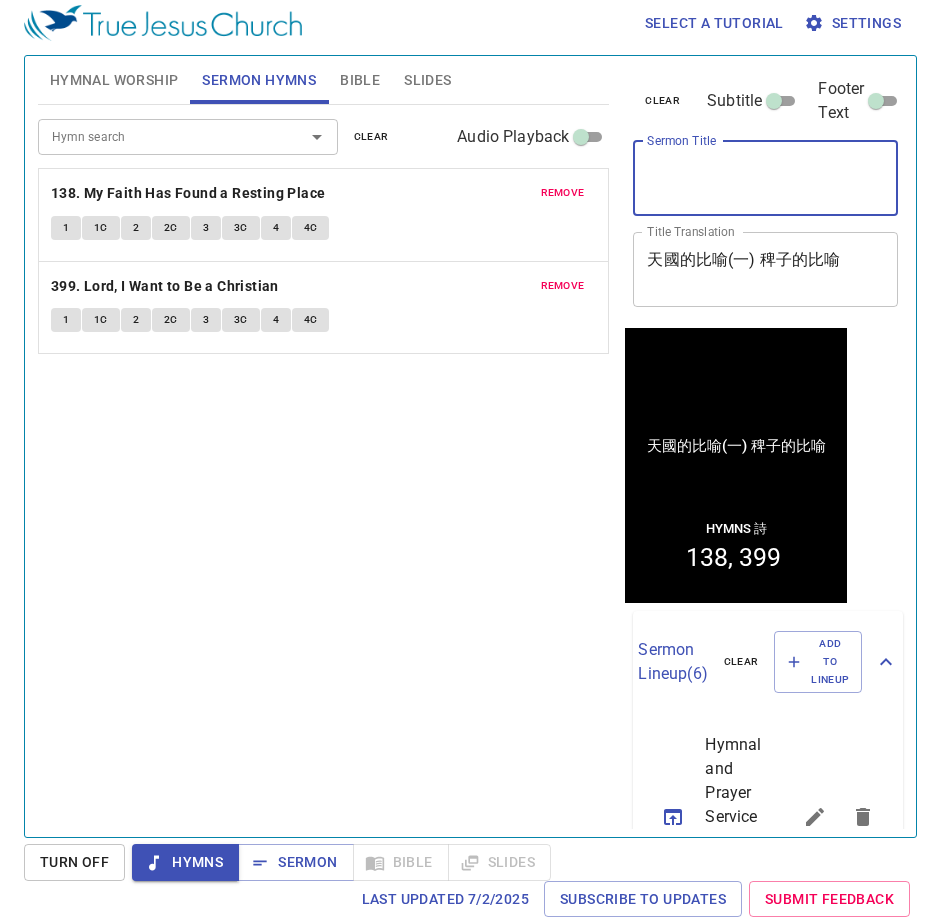 paste on "Remove the Roots of Bitterness
除掉苦根" 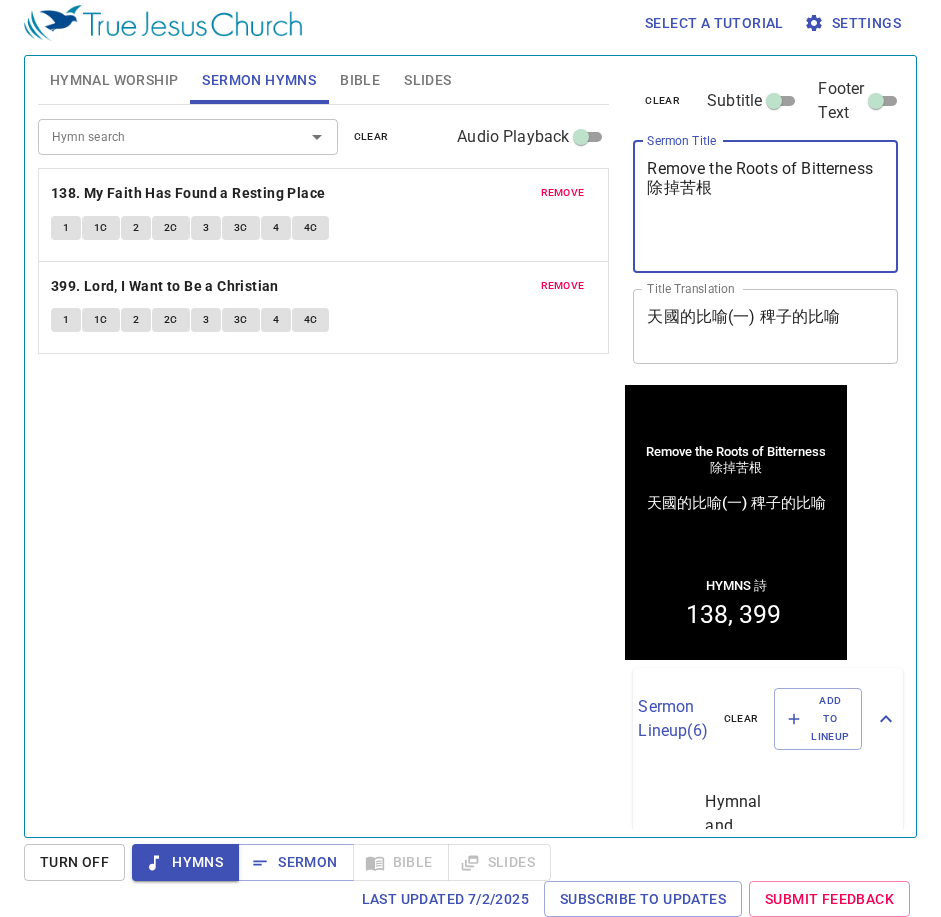 drag, startPoint x: 735, startPoint y: 237, endPoint x: 619, endPoint y: 225, distance: 116.61904 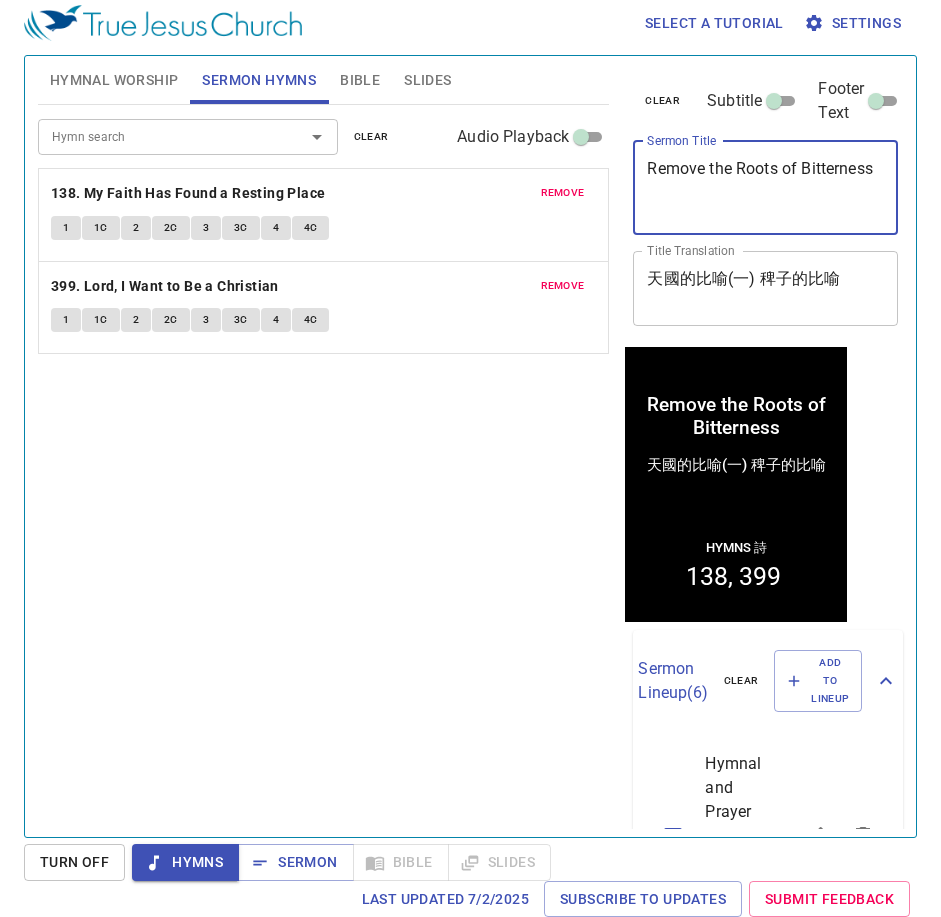 click on "Remove the Roots of Bitterness" at bounding box center [765, 187] 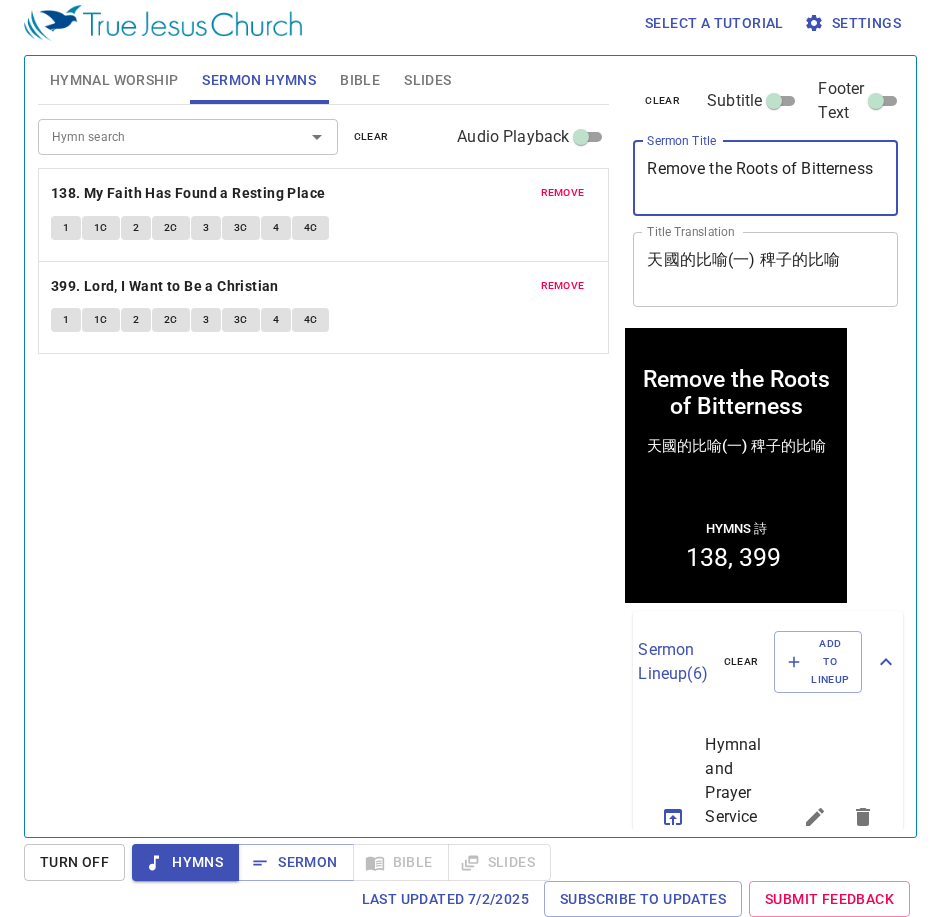 type on "Remove the Roots of Bitterness" 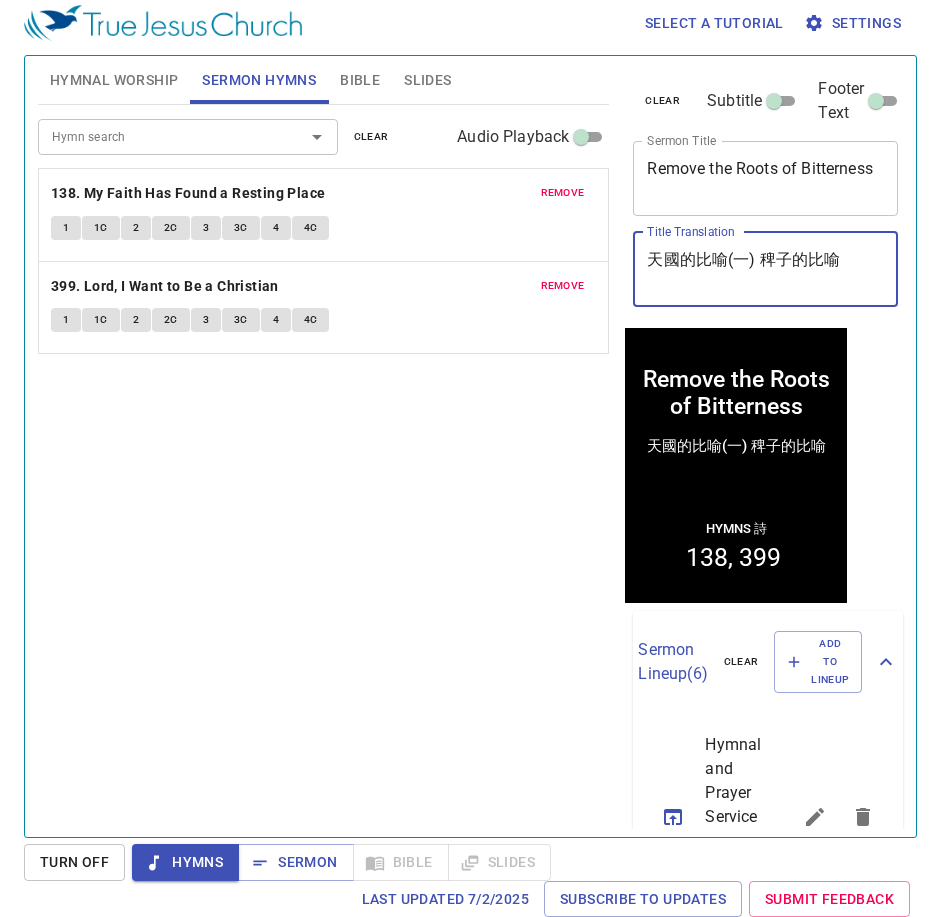 drag, startPoint x: 841, startPoint y: 255, endPoint x: 557, endPoint y: 273, distance: 284.56985 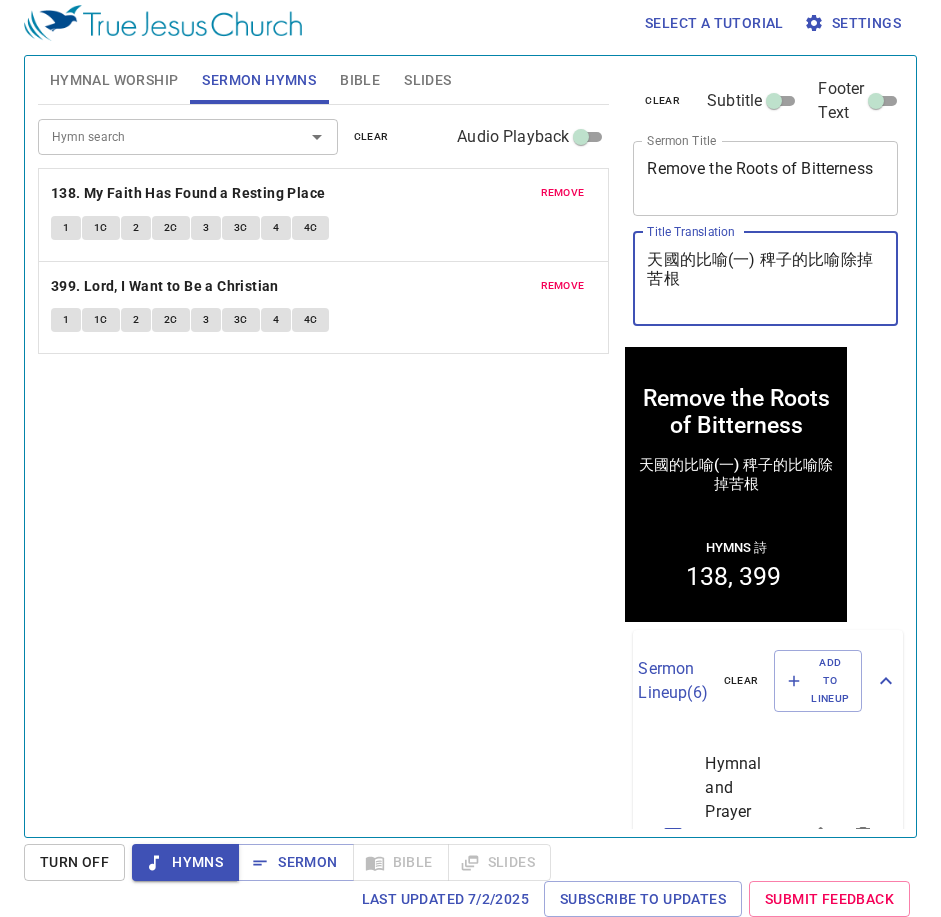 drag, startPoint x: 841, startPoint y: 265, endPoint x: 633, endPoint y: 253, distance: 208.34587 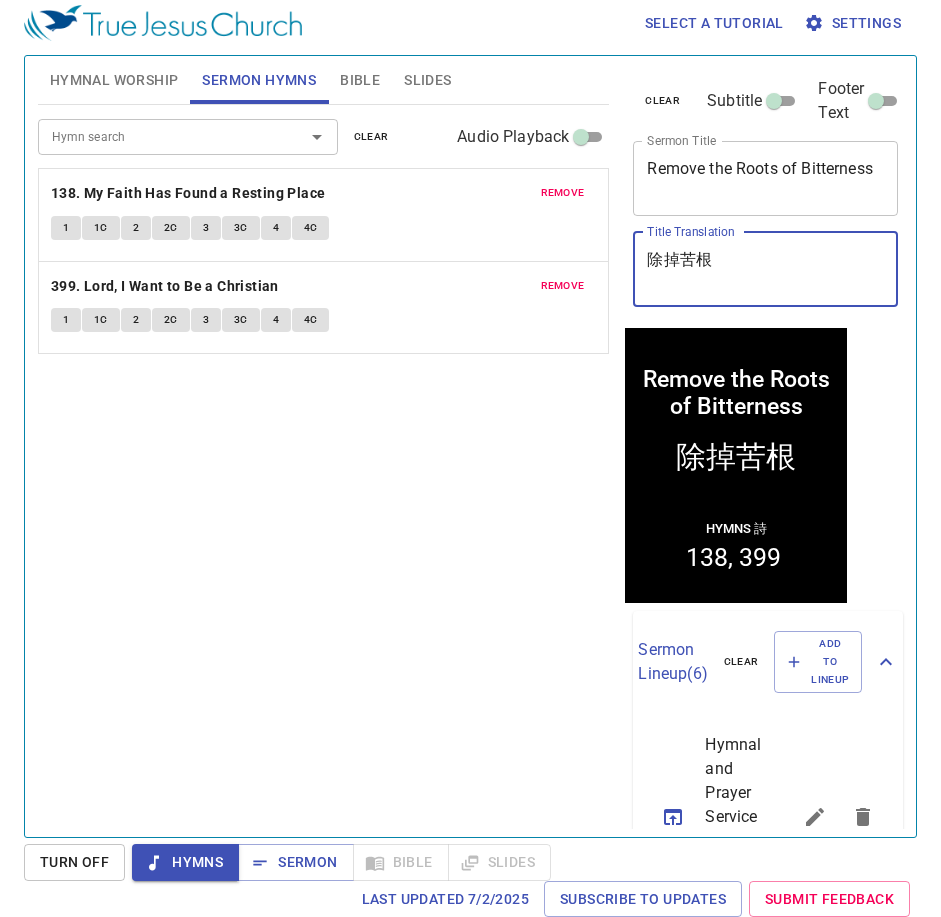 type on "除掉苦根" 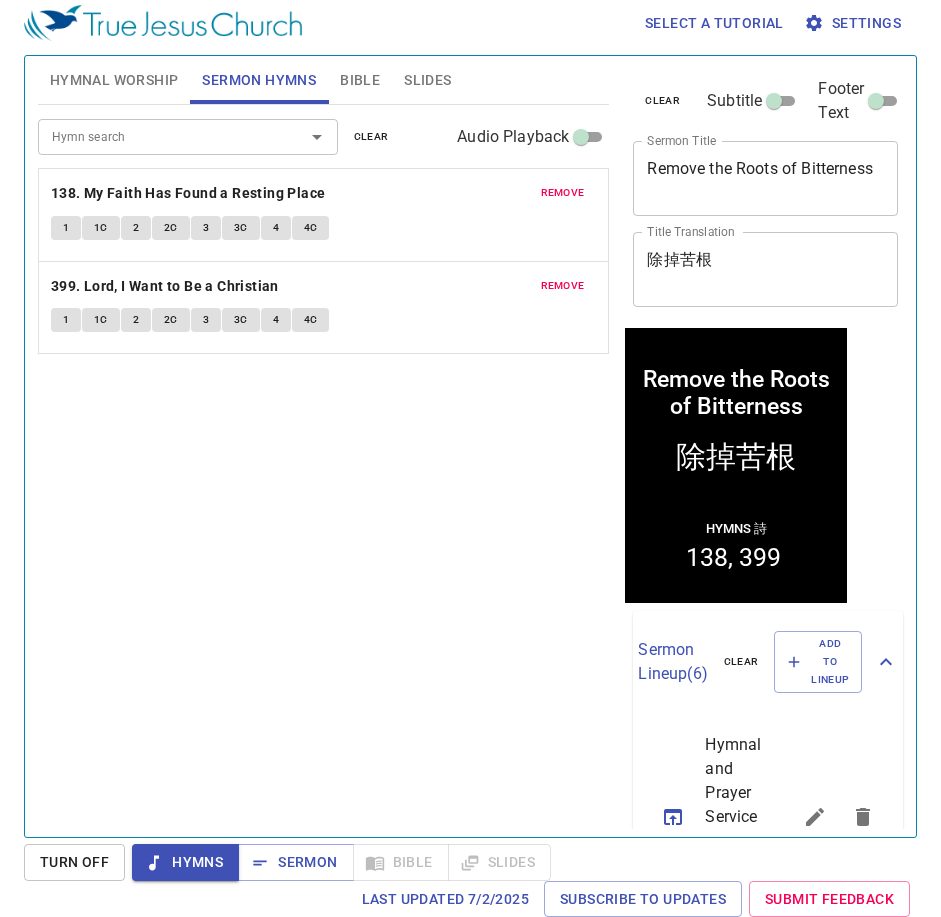click on "Hymn search Hymn search   clear Audio Playback remove 138. My Faith Has Found a Resting Place   1 1C 2 2C 3 3C 4 4C remove 399. Lord, I Want to Be a Christian   1 1C 2 2C 3 3C 4 4C" at bounding box center (324, 462) 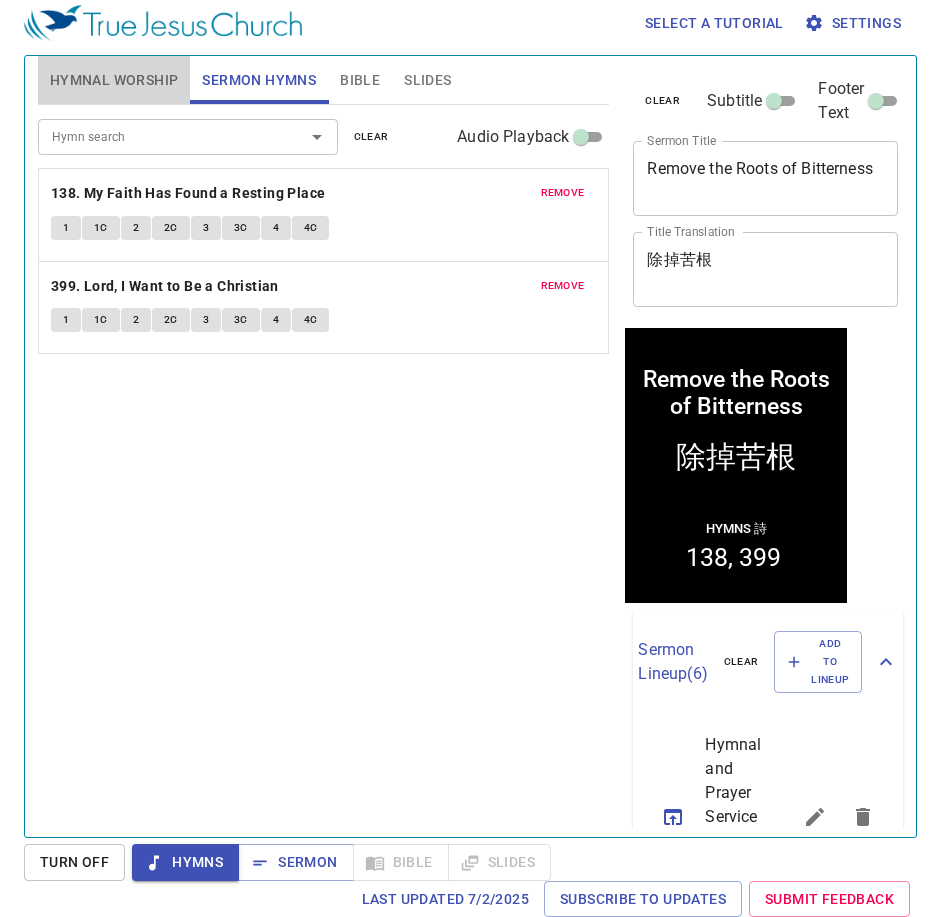 click on "Hymnal Worship" at bounding box center (114, 80) 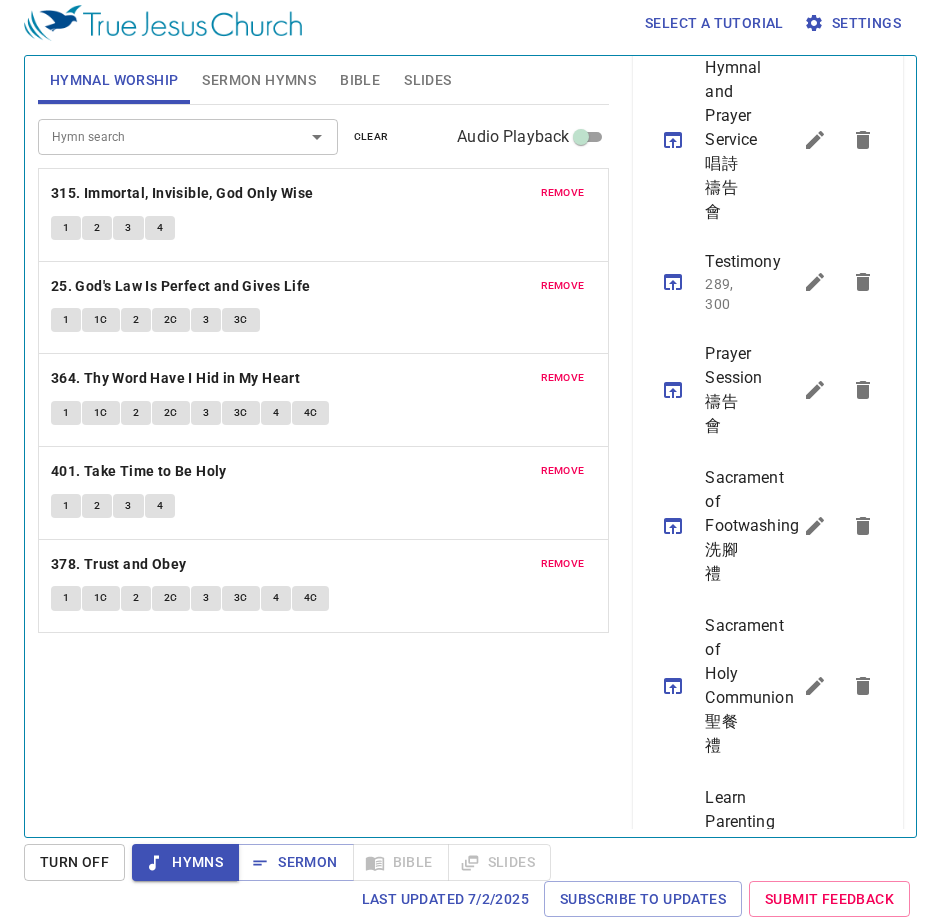 scroll, scrollTop: 700, scrollLeft: 0, axis: vertical 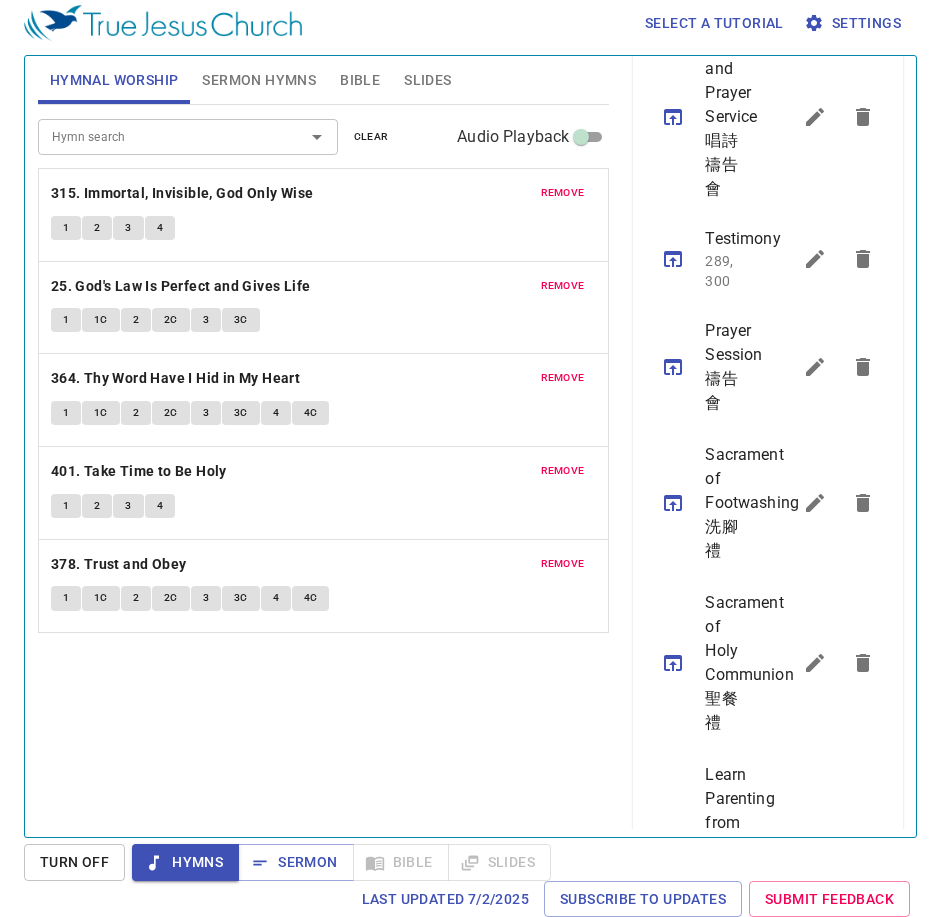 drag, startPoint x: 361, startPoint y: 867, endPoint x: 367, endPoint y: 839, distance: 28.635643 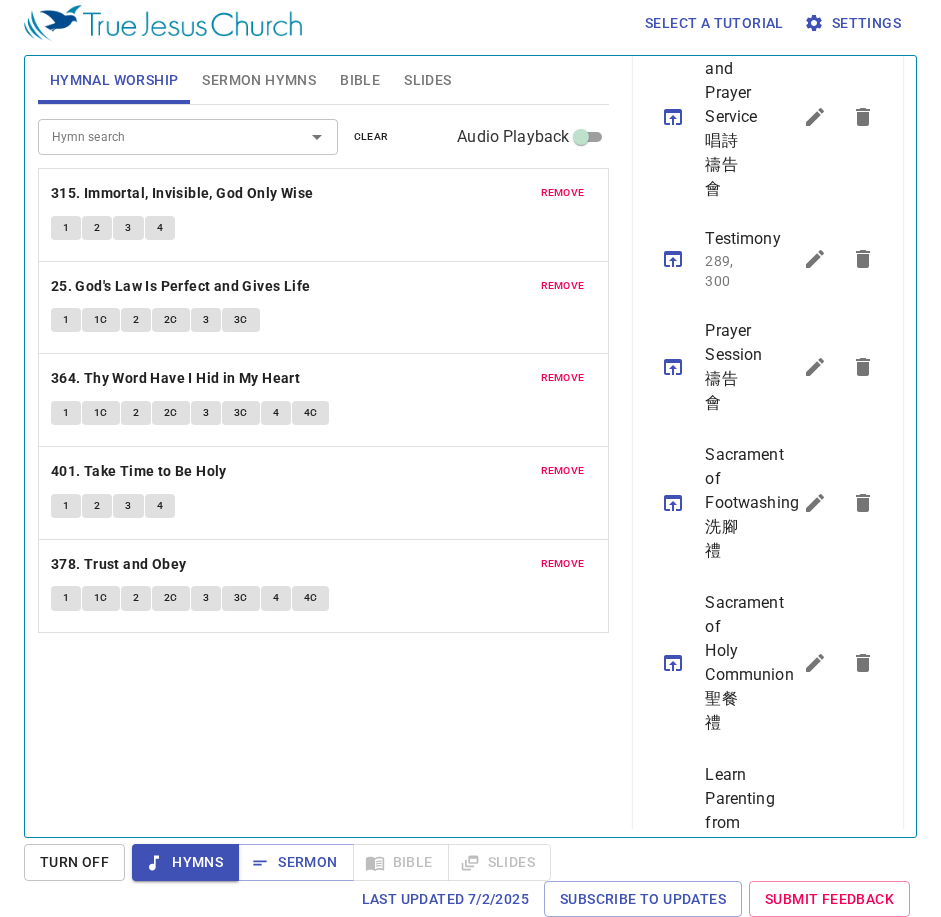 click on "Sermon Hymns" at bounding box center (259, 80) 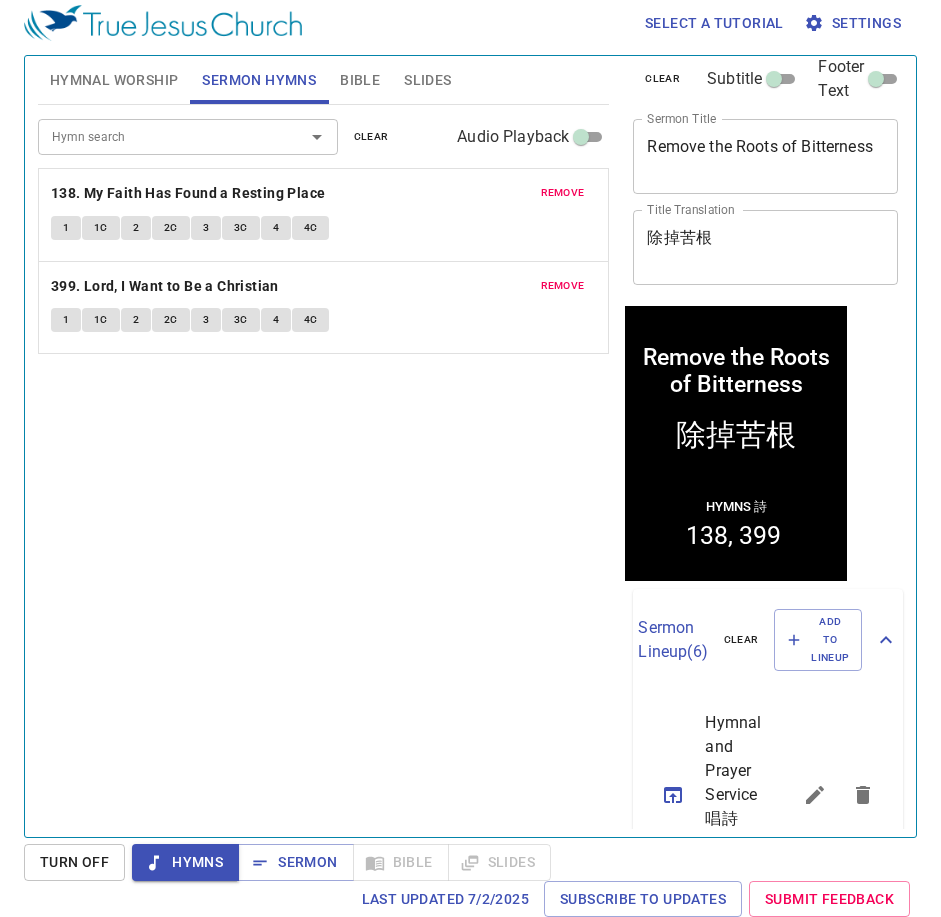 scroll, scrollTop: 0, scrollLeft: 0, axis: both 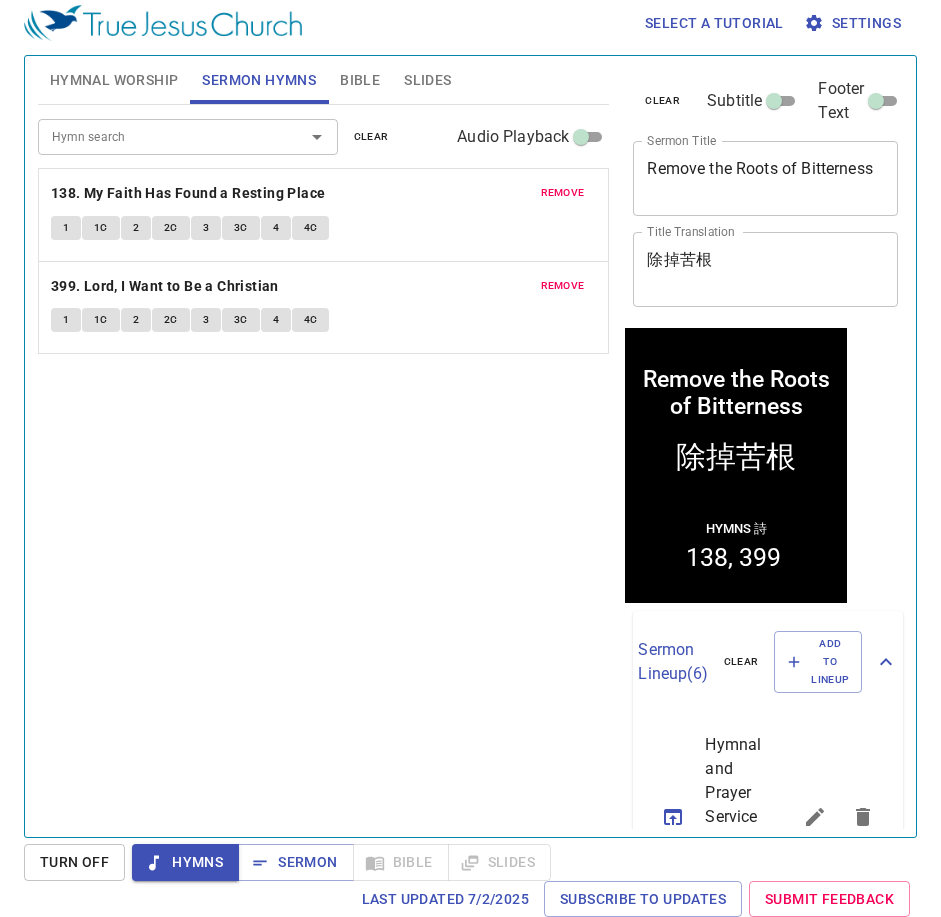 click on "Hymnal Worship" at bounding box center (114, 80) 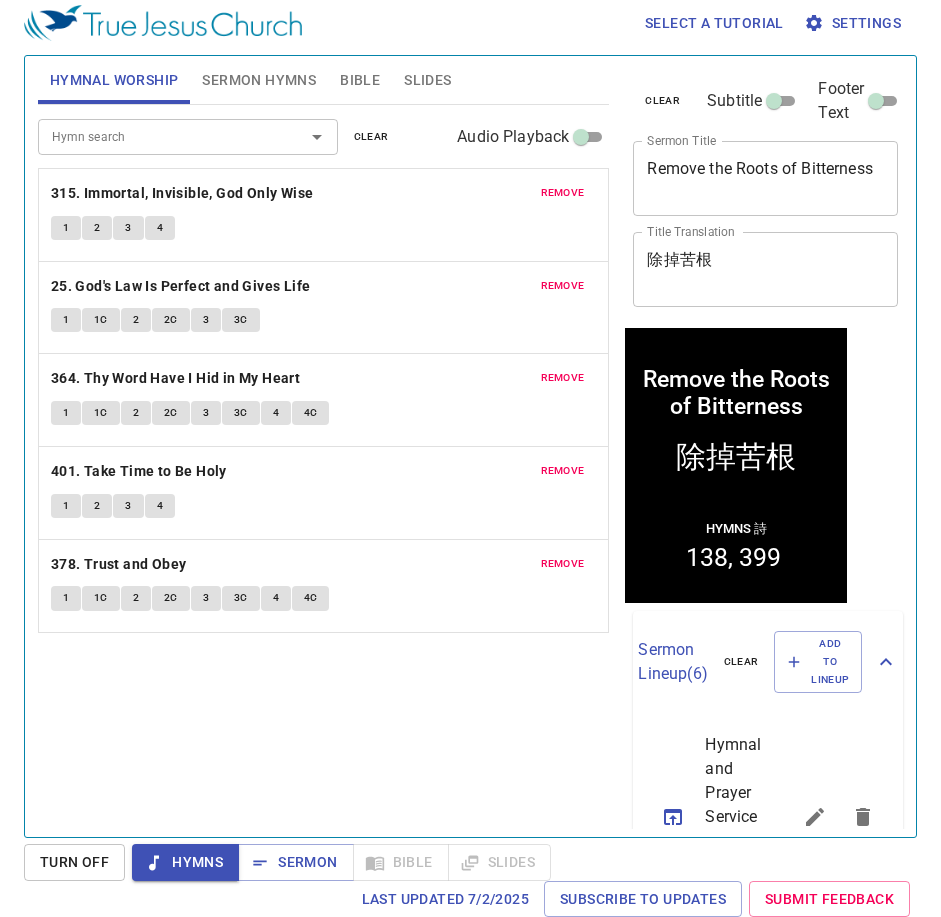 click on "1 2 3 4" 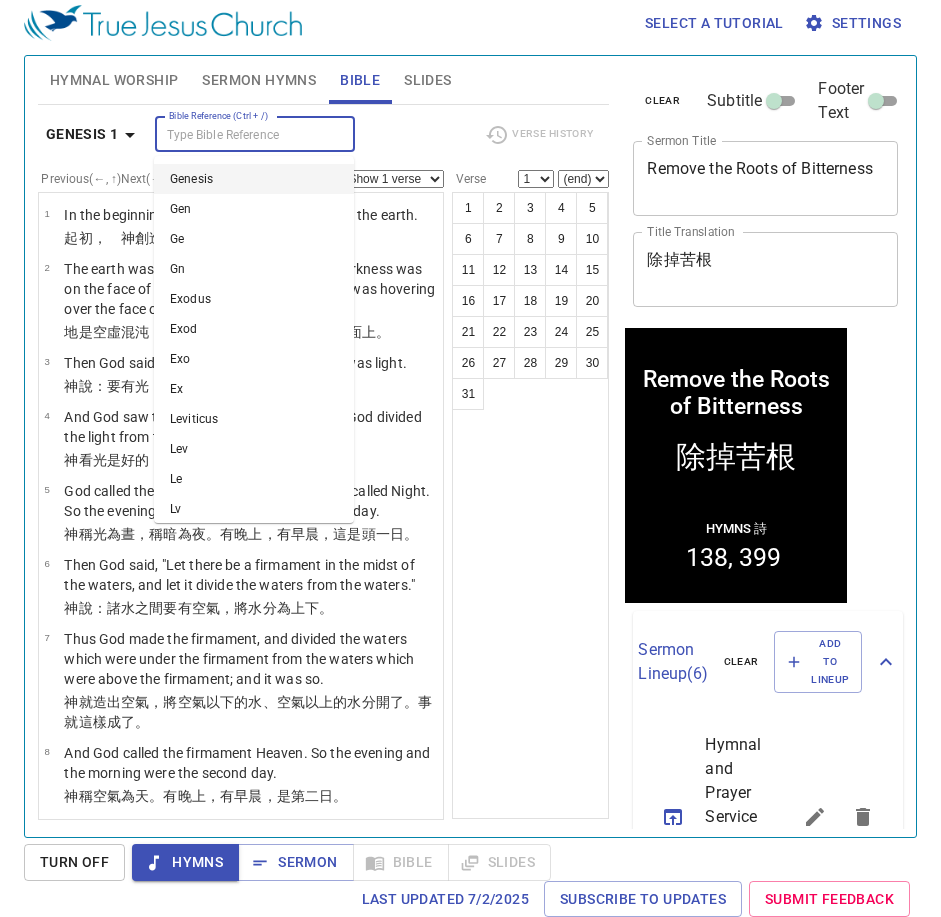 click on "Bible Reference (Ctrl + /)" at bounding box center (238, 134) 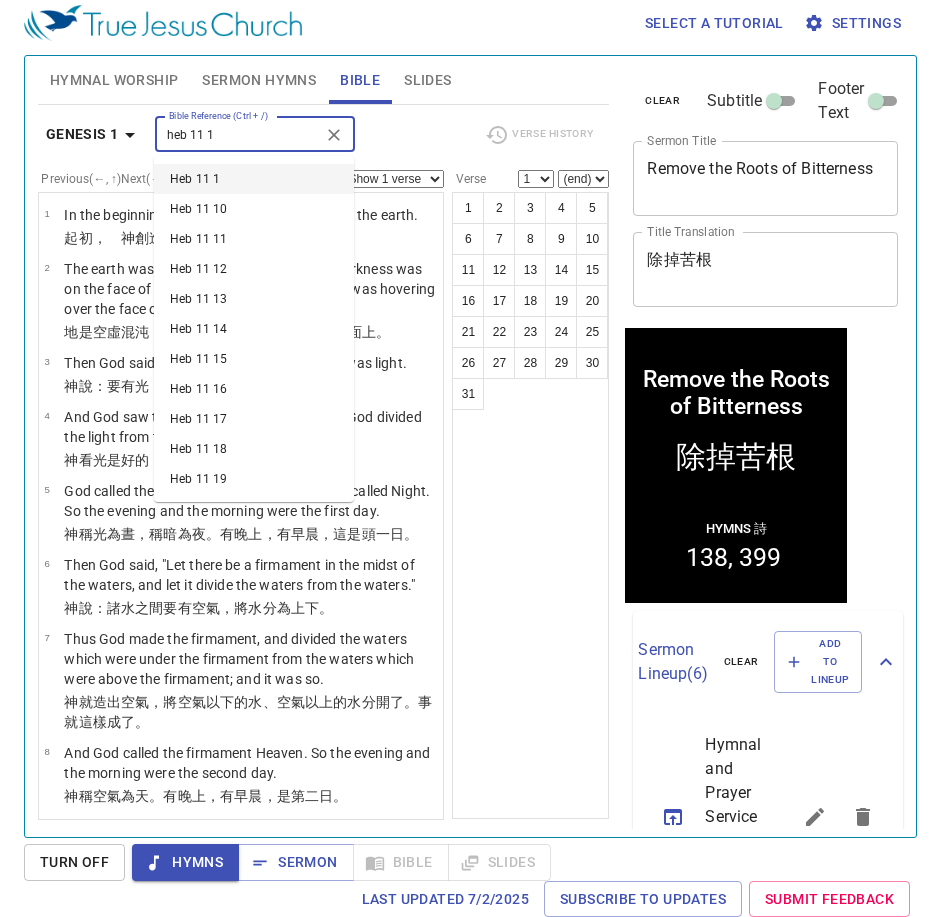type on "heb 11 1" 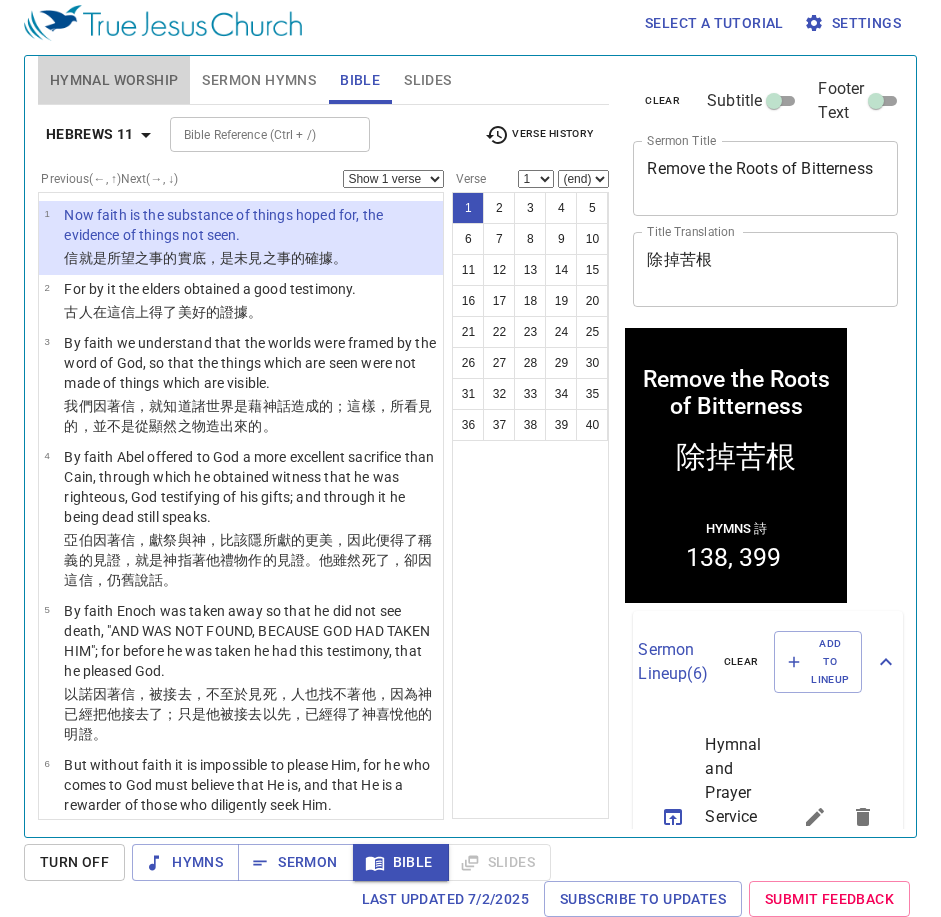click on "Hymnal Worship" at bounding box center [114, 80] 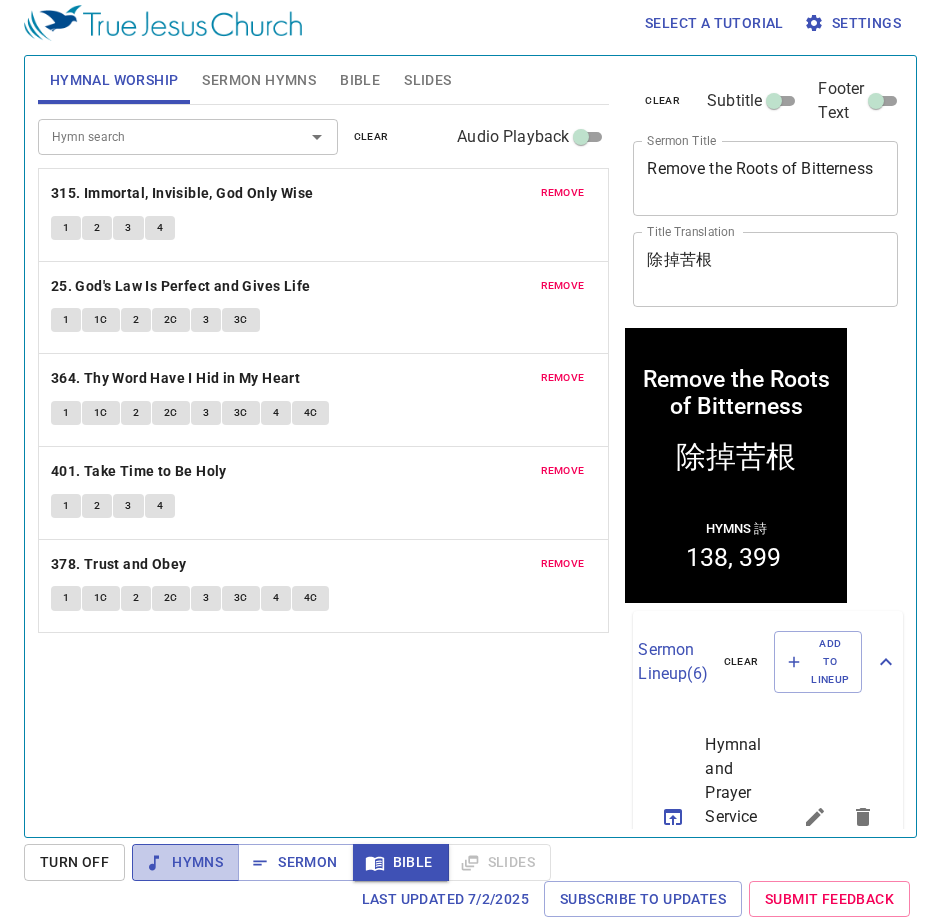 click on "Hymns" at bounding box center [185, 862] 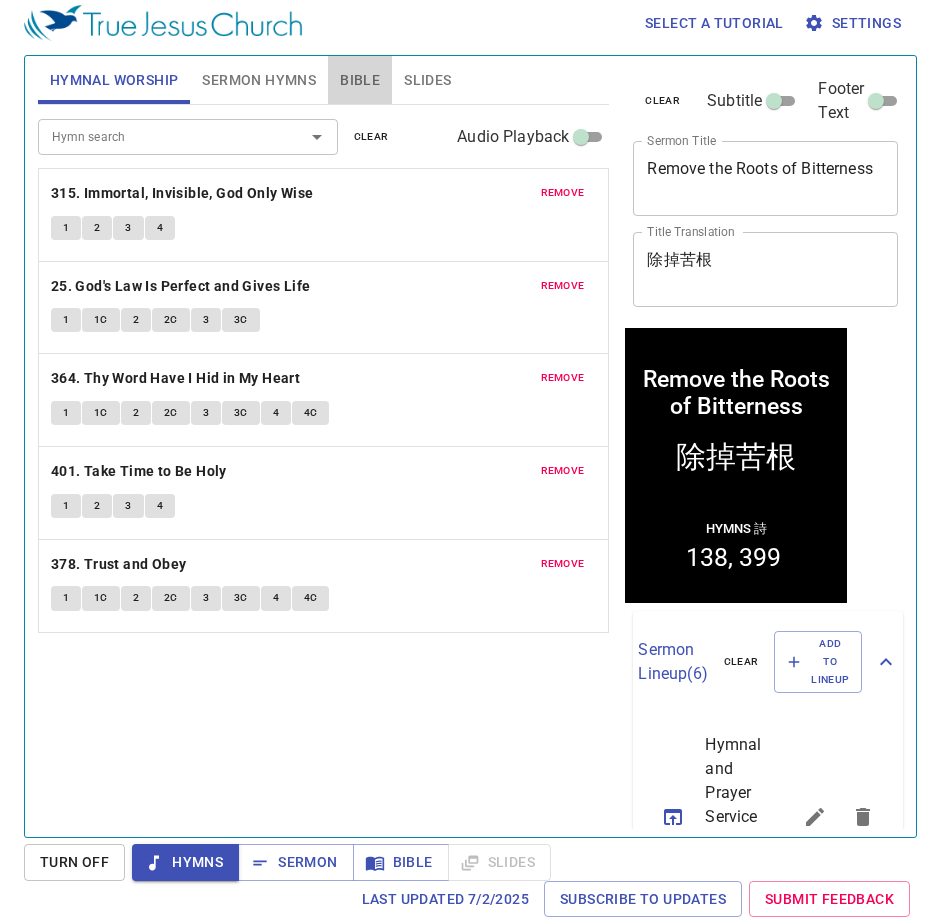 click on "Bible" at bounding box center [360, 80] 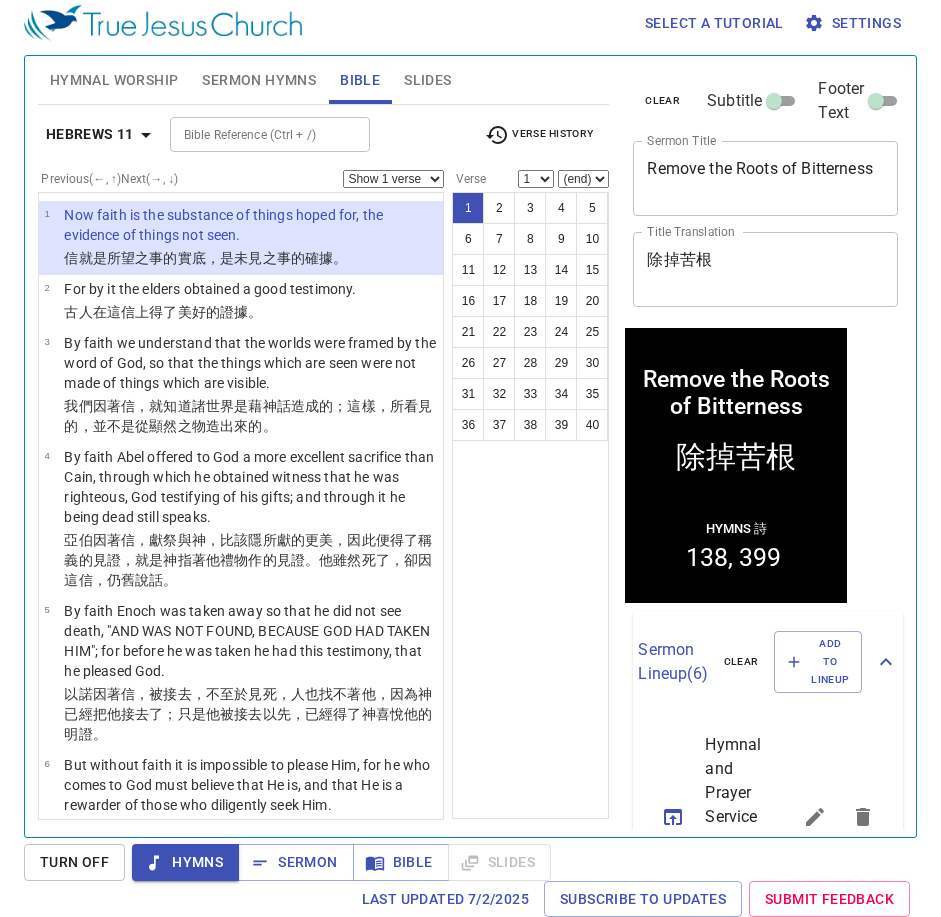 click on "Slides" at bounding box center (427, 80) 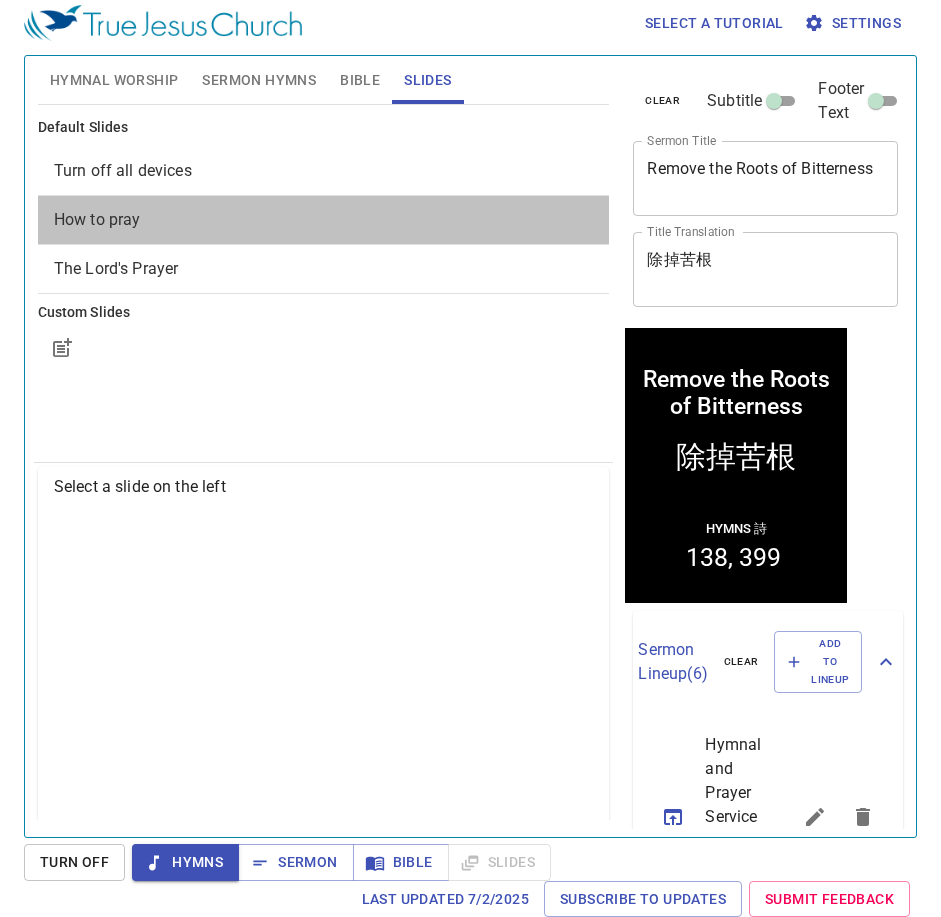 click on "How to pray" at bounding box center (324, 220) 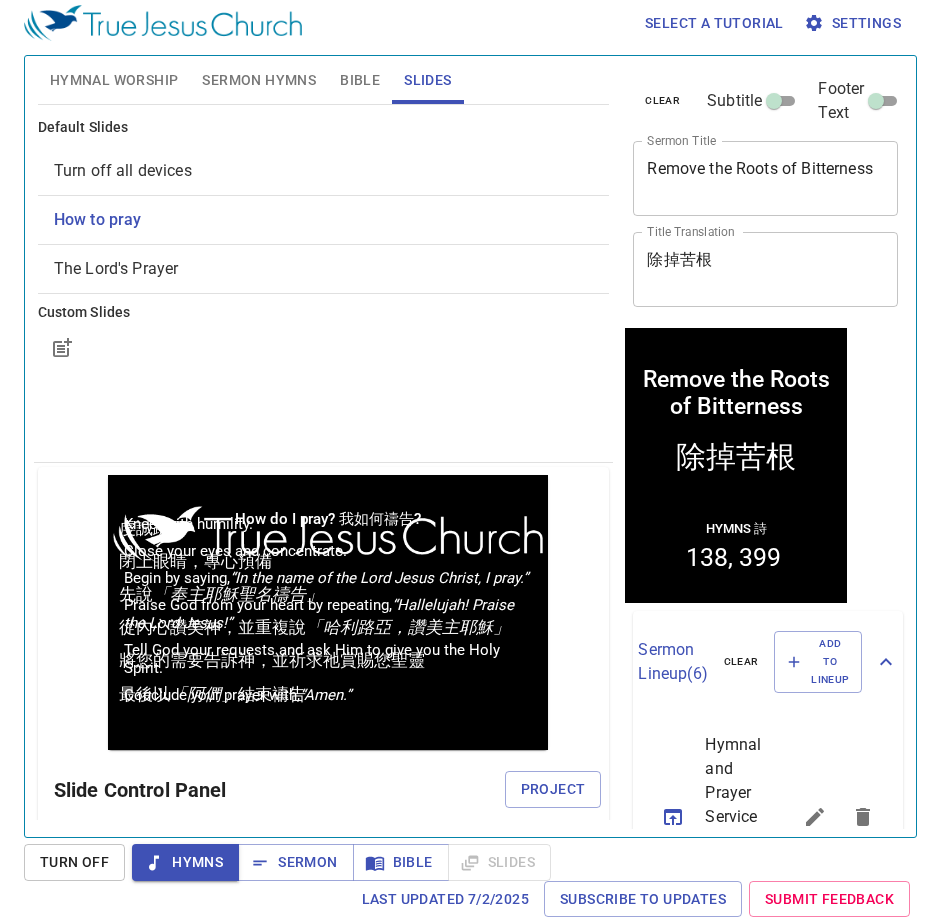 scroll, scrollTop: 0, scrollLeft: 0, axis: both 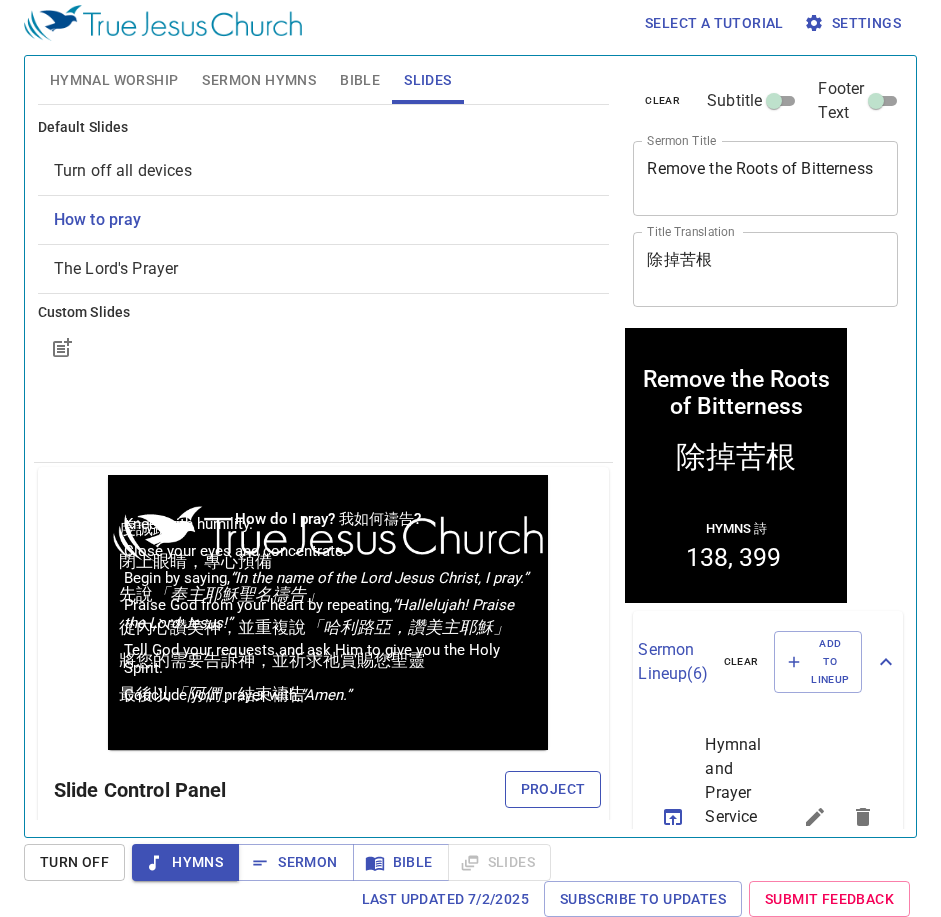 click on "Project" at bounding box center (553, 789) 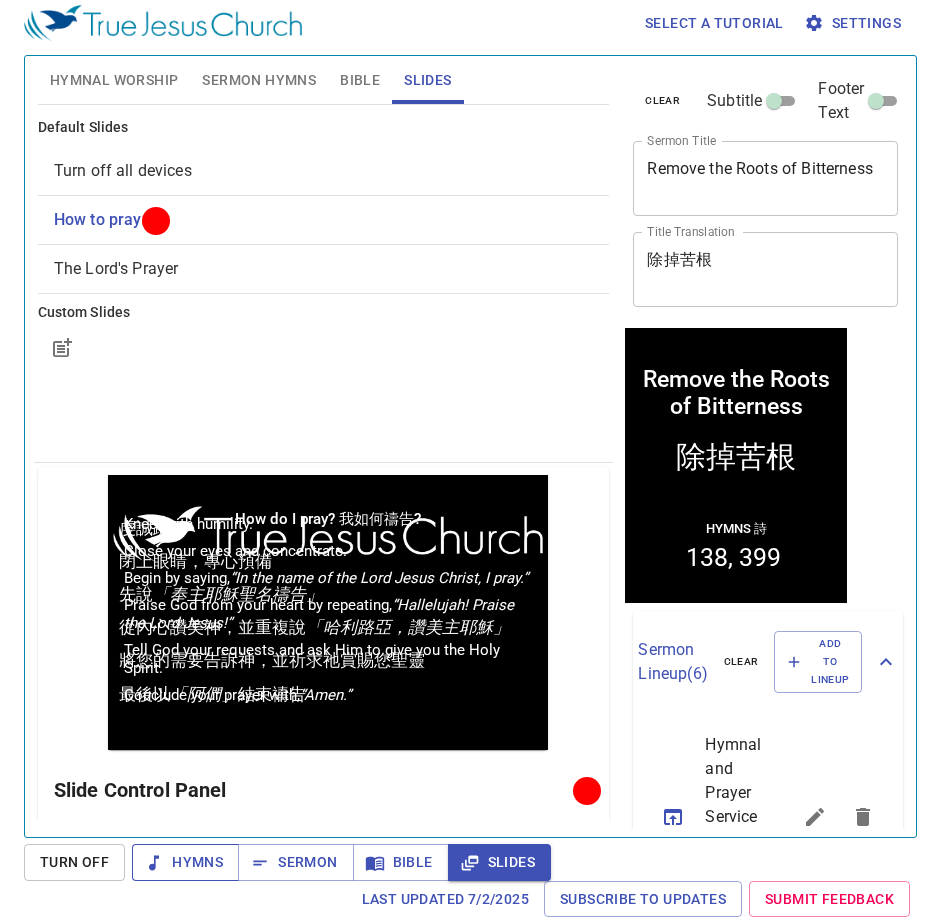 click on "Hymns" at bounding box center (185, 862) 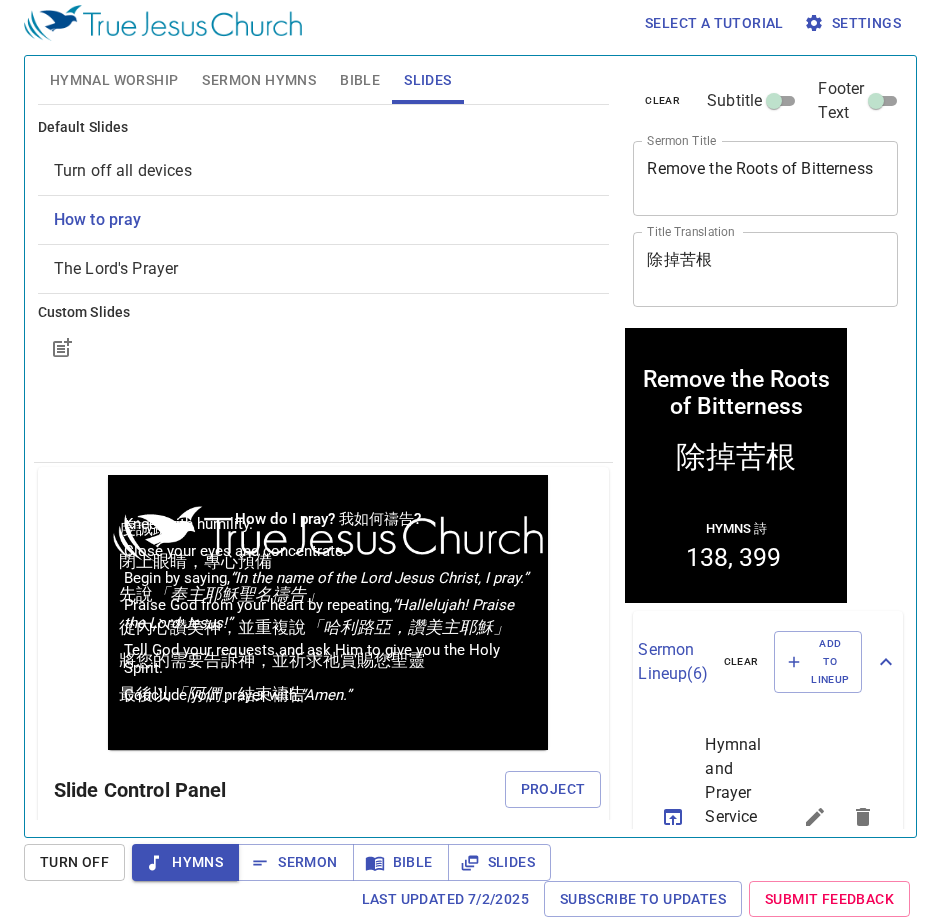 click on "Hymnal Worship" at bounding box center [114, 80] 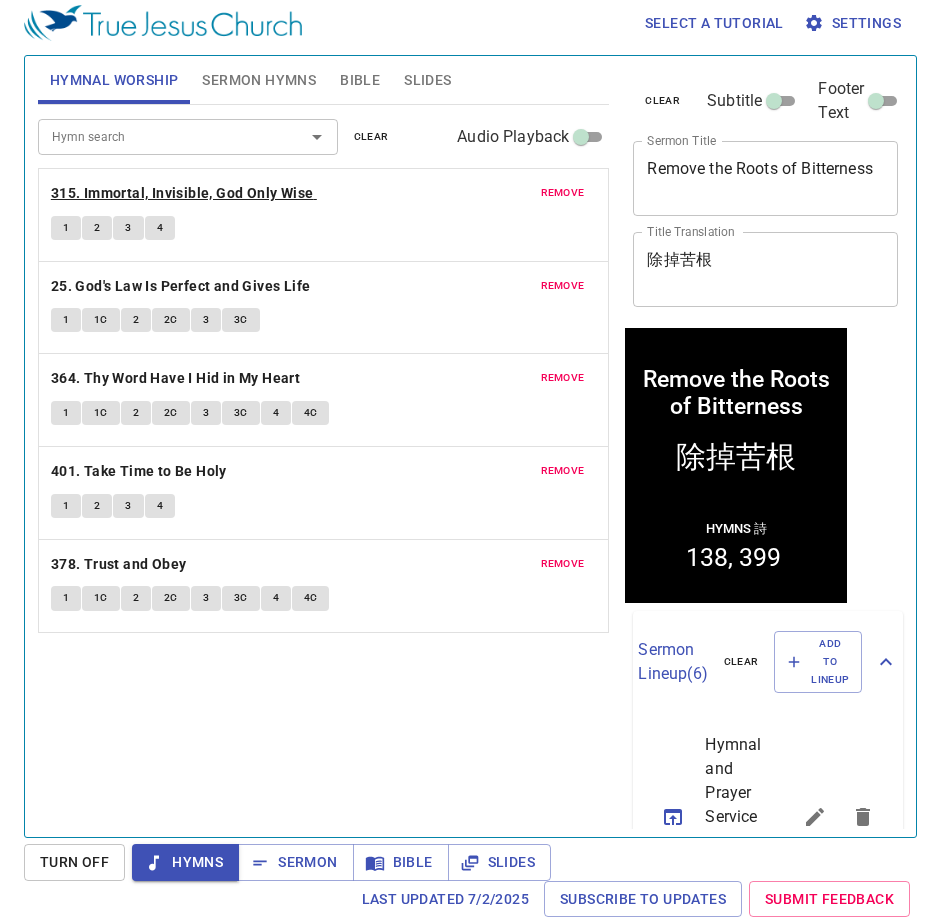 click on "315. Immortal, Invisible, God Only Wise" at bounding box center (182, 193) 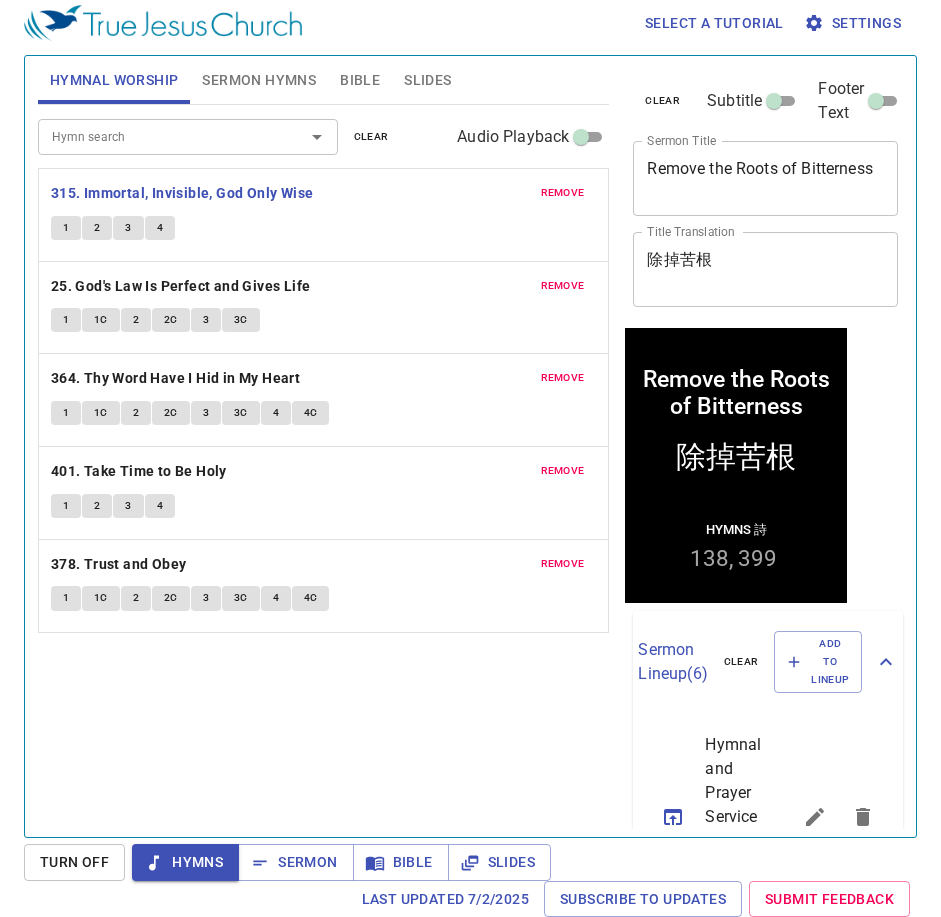 click on "Bible" at bounding box center [360, 80] 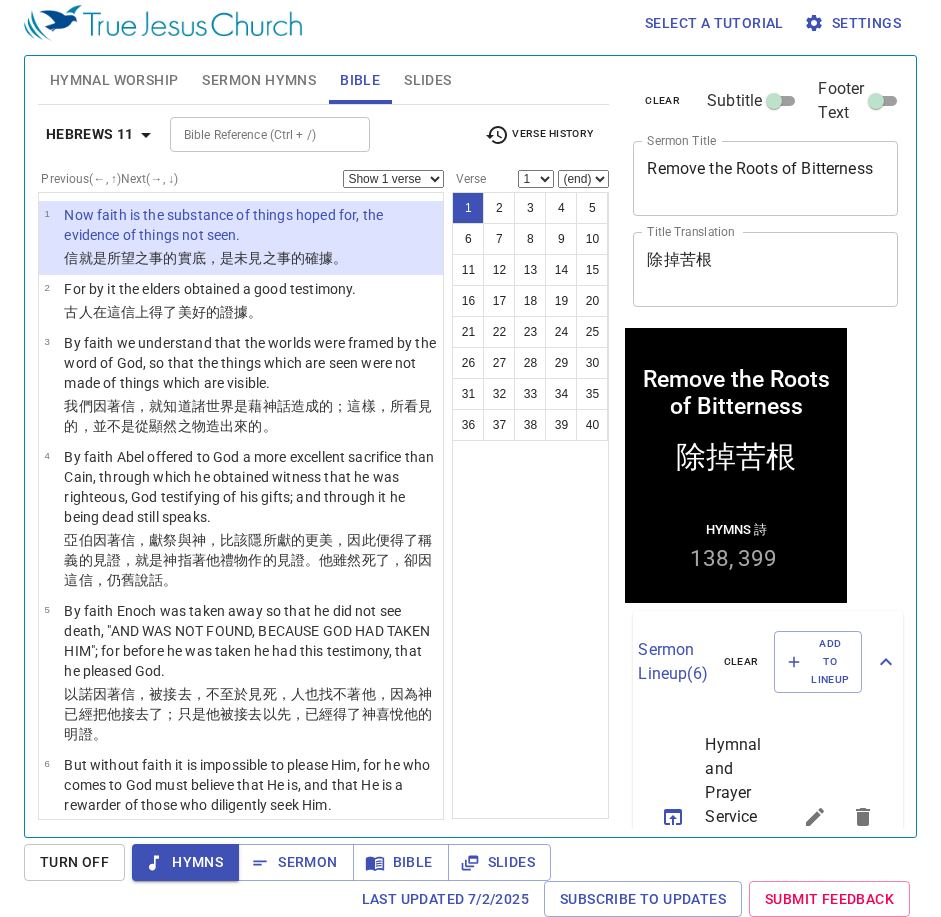 click on "Hebrews 11 Bible Reference (Ctrl + /) Bible Reference (Ctrl + /)   Verse History" at bounding box center [324, 142] 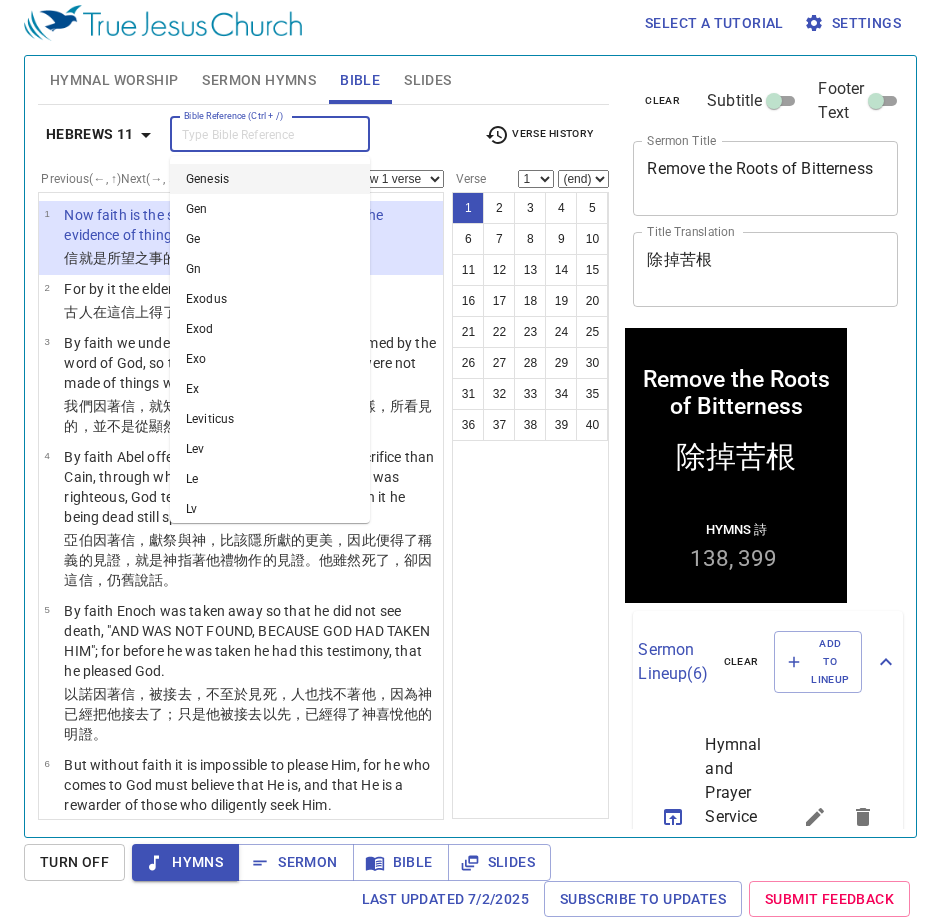 drag, startPoint x: 244, startPoint y: 132, endPoint x: 228, endPoint y: 140, distance: 17.888544 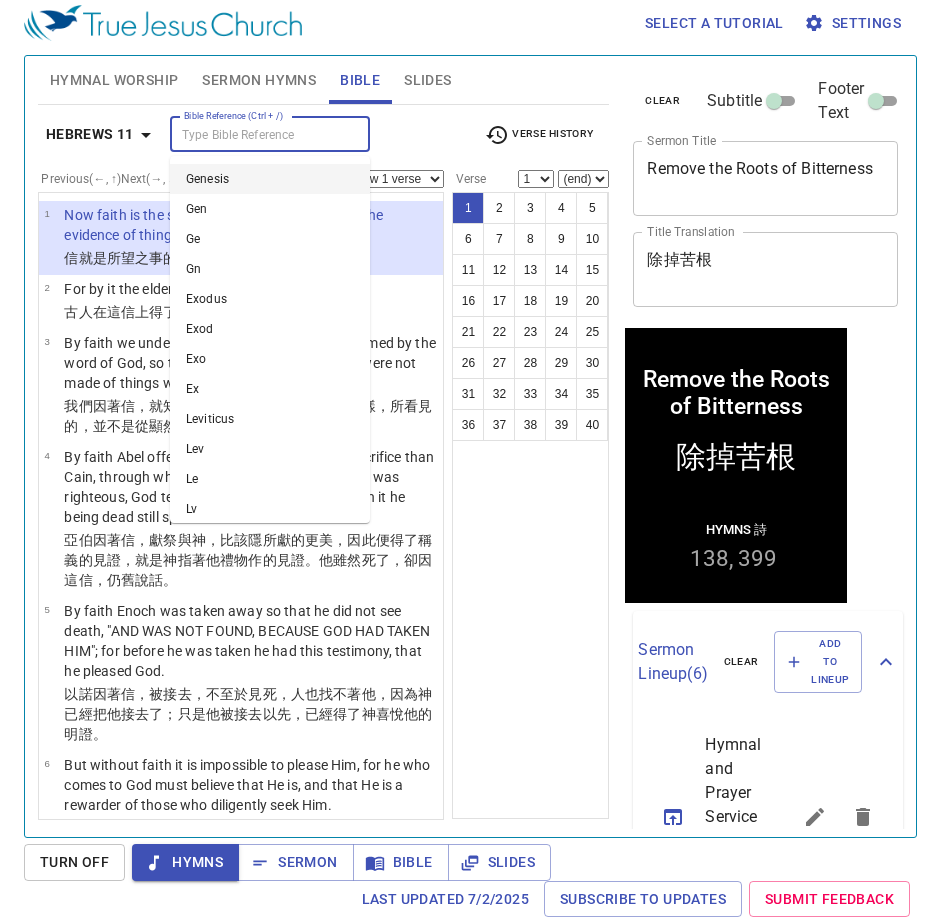 click on "Bible Reference (Ctrl + /)" at bounding box center [253, 134] 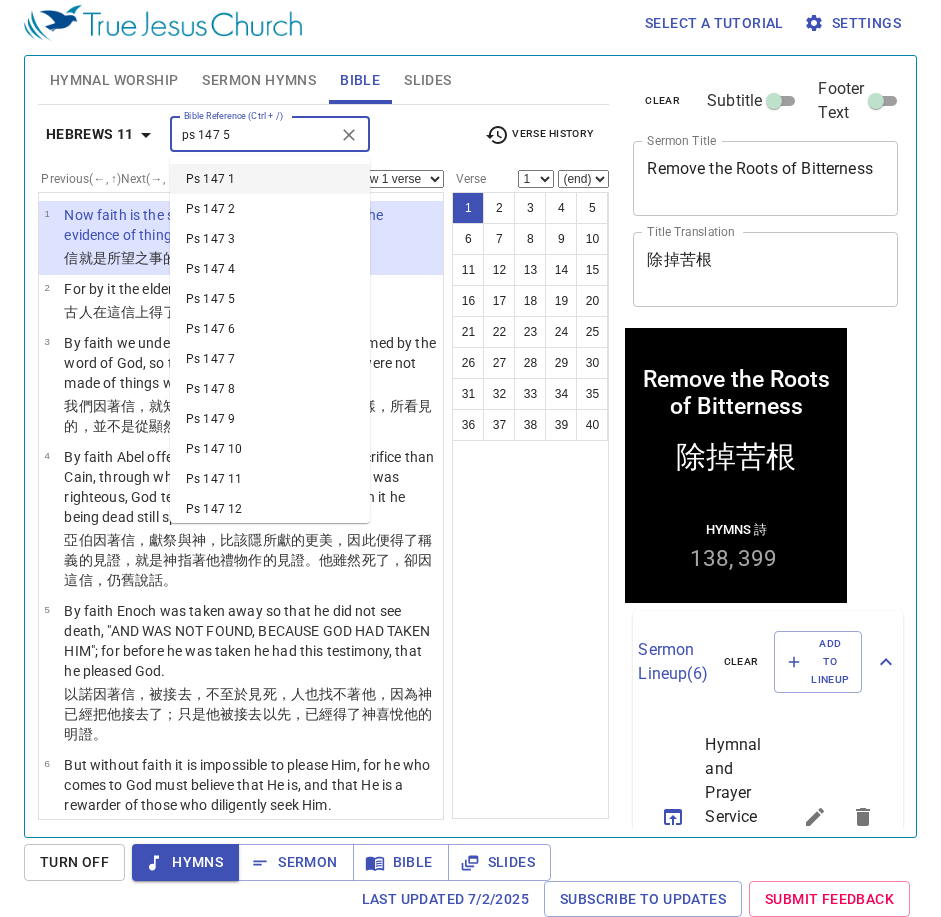 type on "ps 147 5" 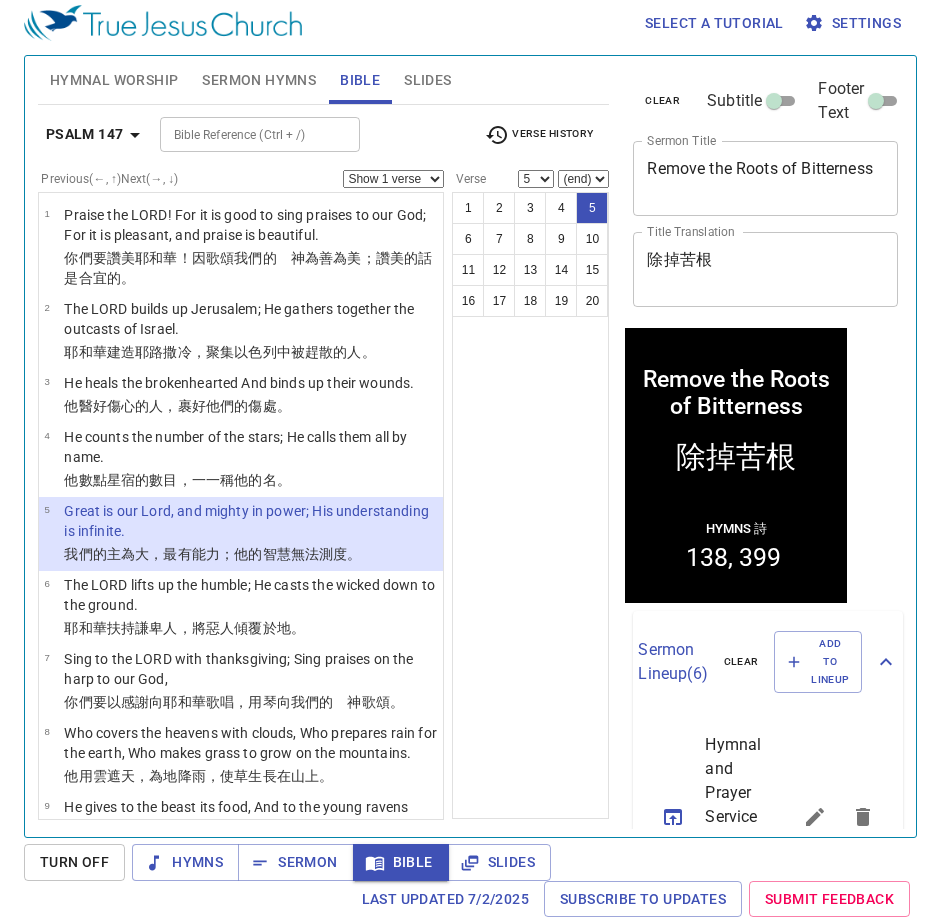 click on "Hymnal Worship" at bounding box center (114, 80) 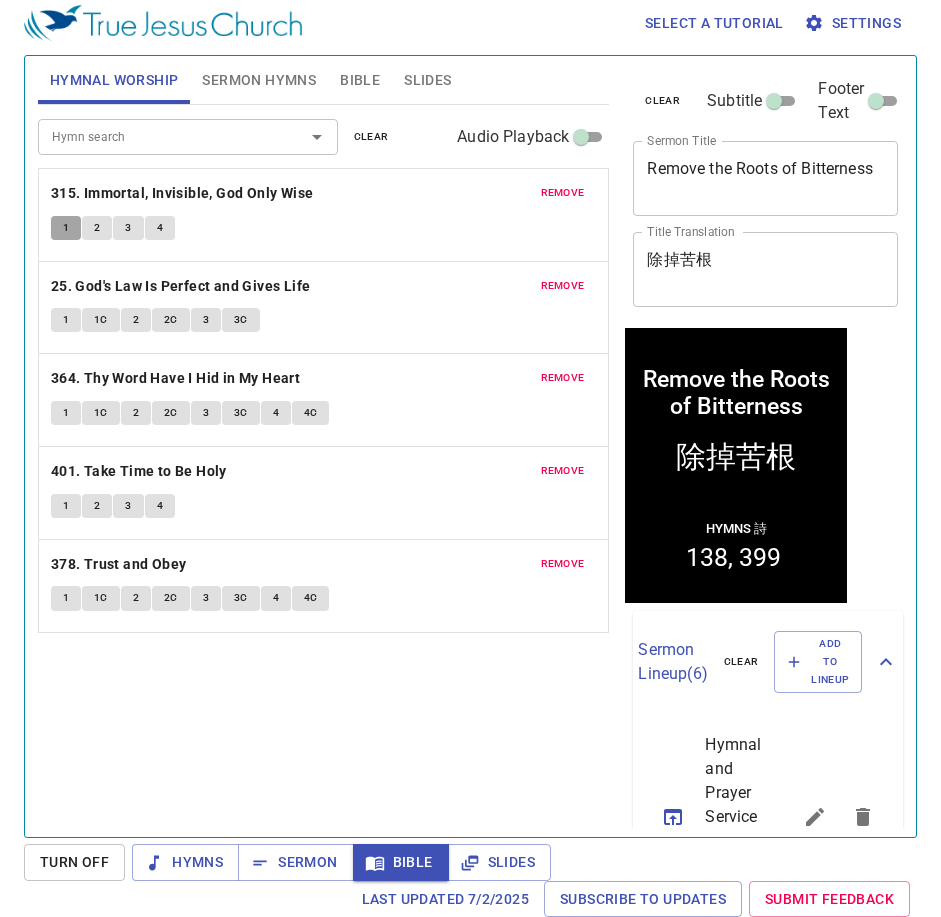 click on "1" at bounding box center (66, 228) 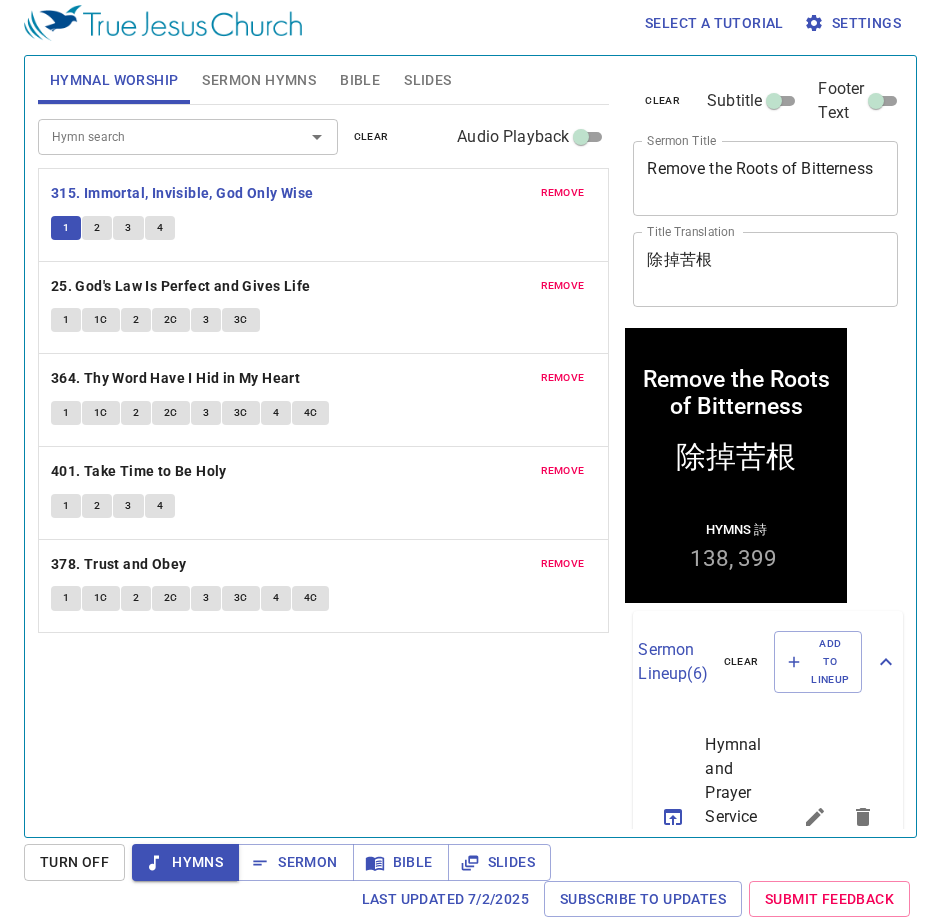 type 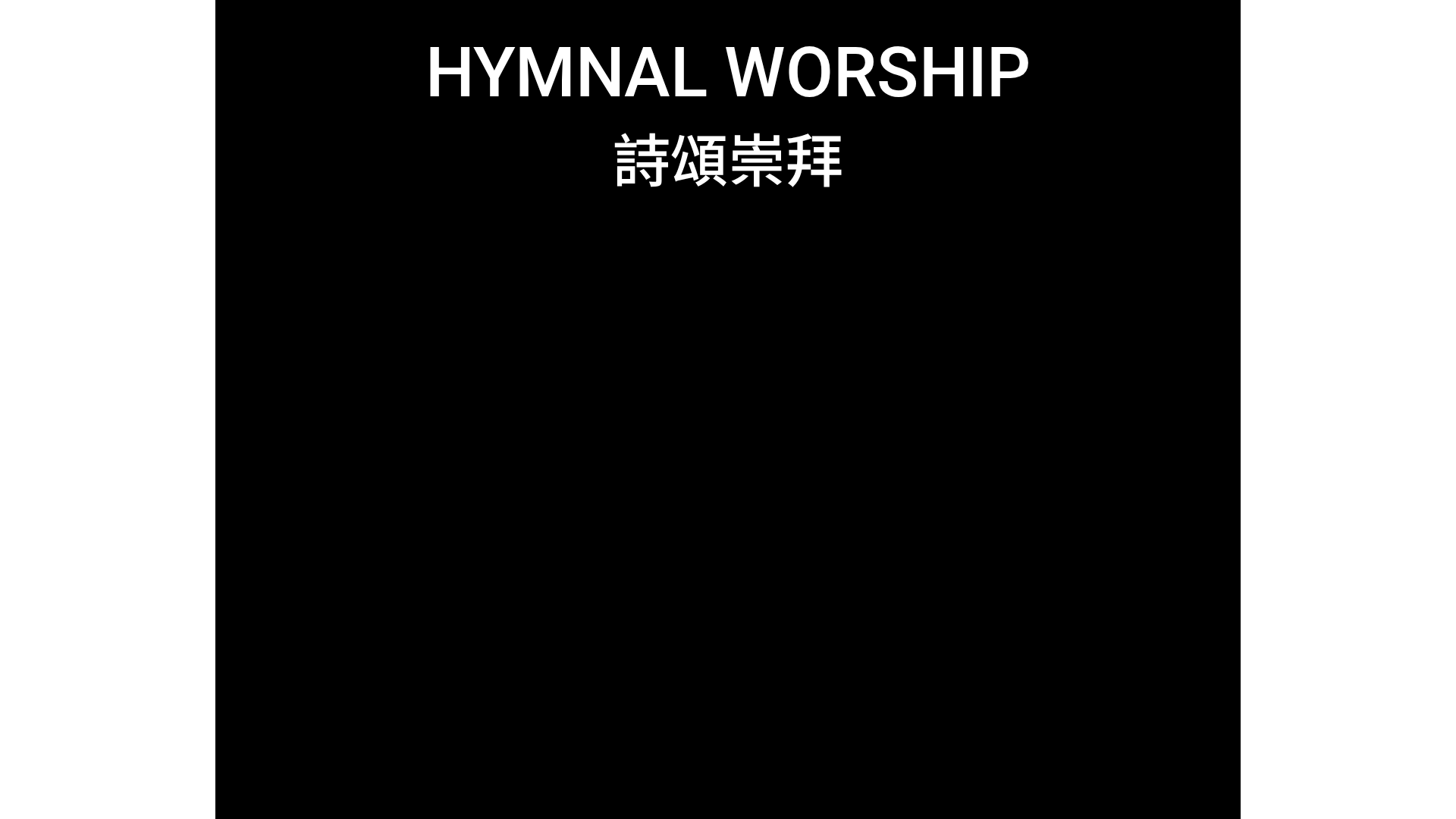 scroll, scrollTop: 0, scrollLeft: 0, axis: both 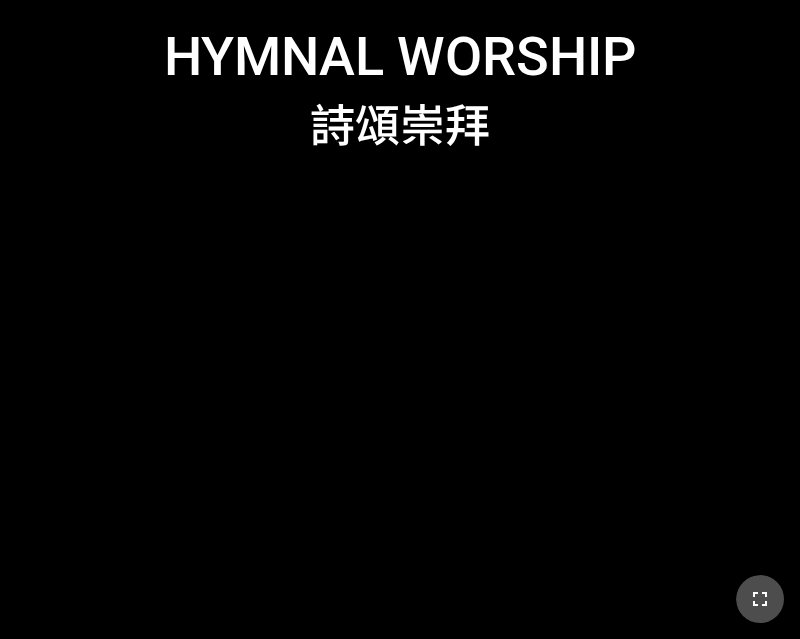 click 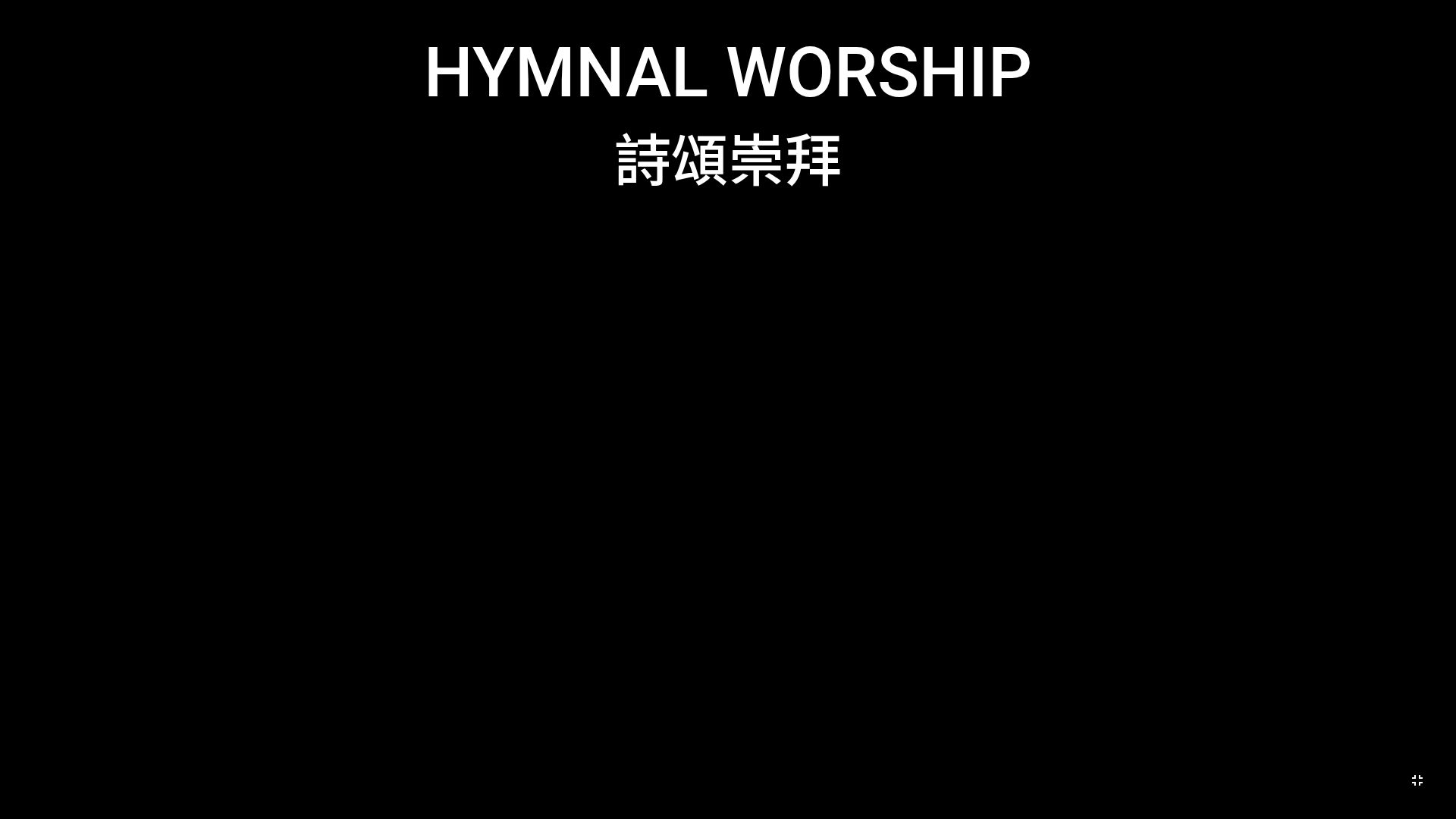 type 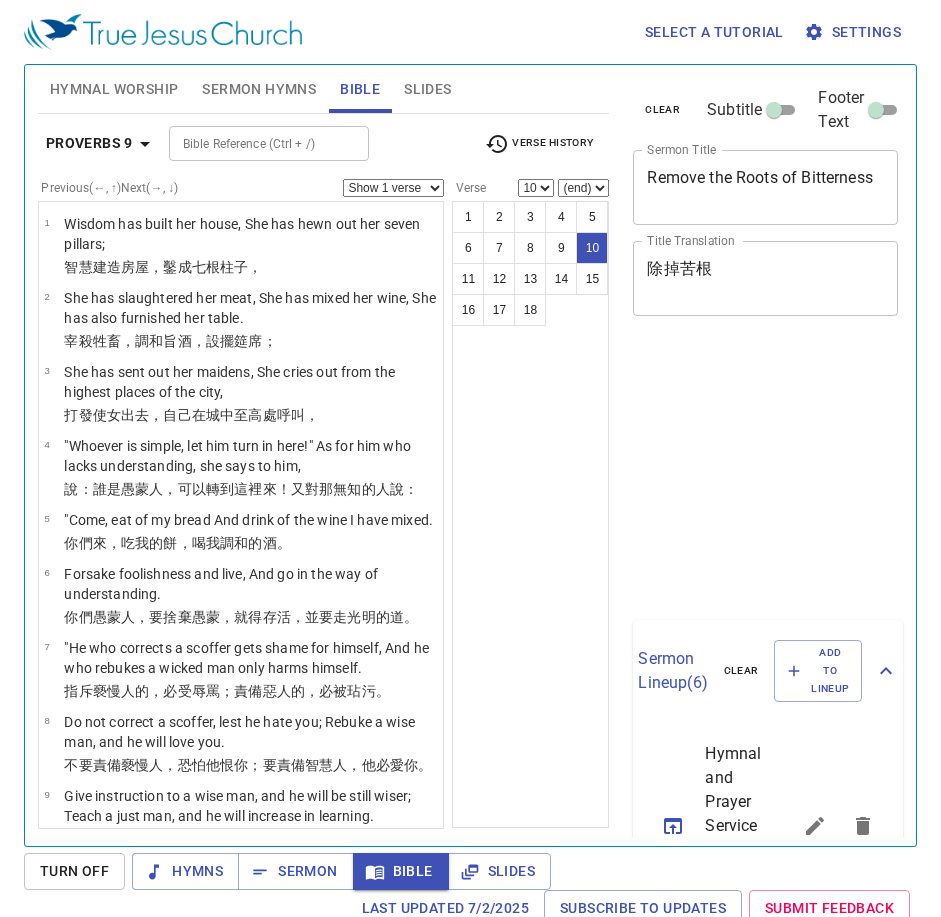 select on "10" 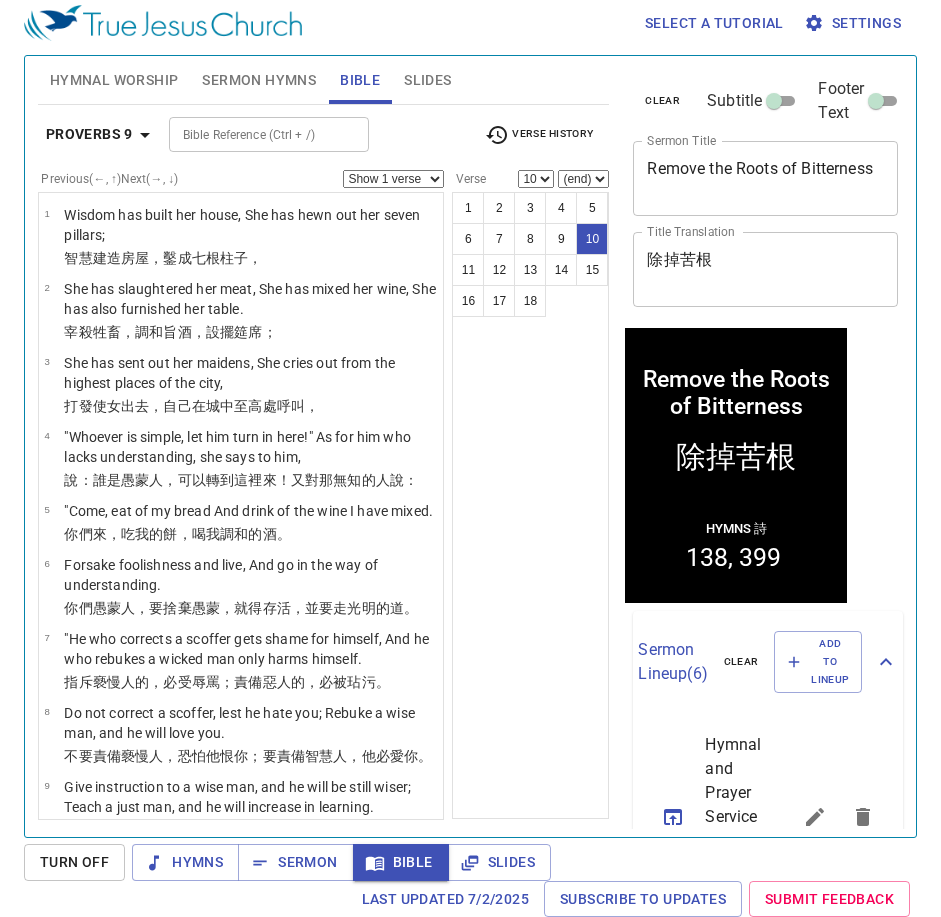 scroll, scrollTop: 0, scrollLeft: 0, axis: both 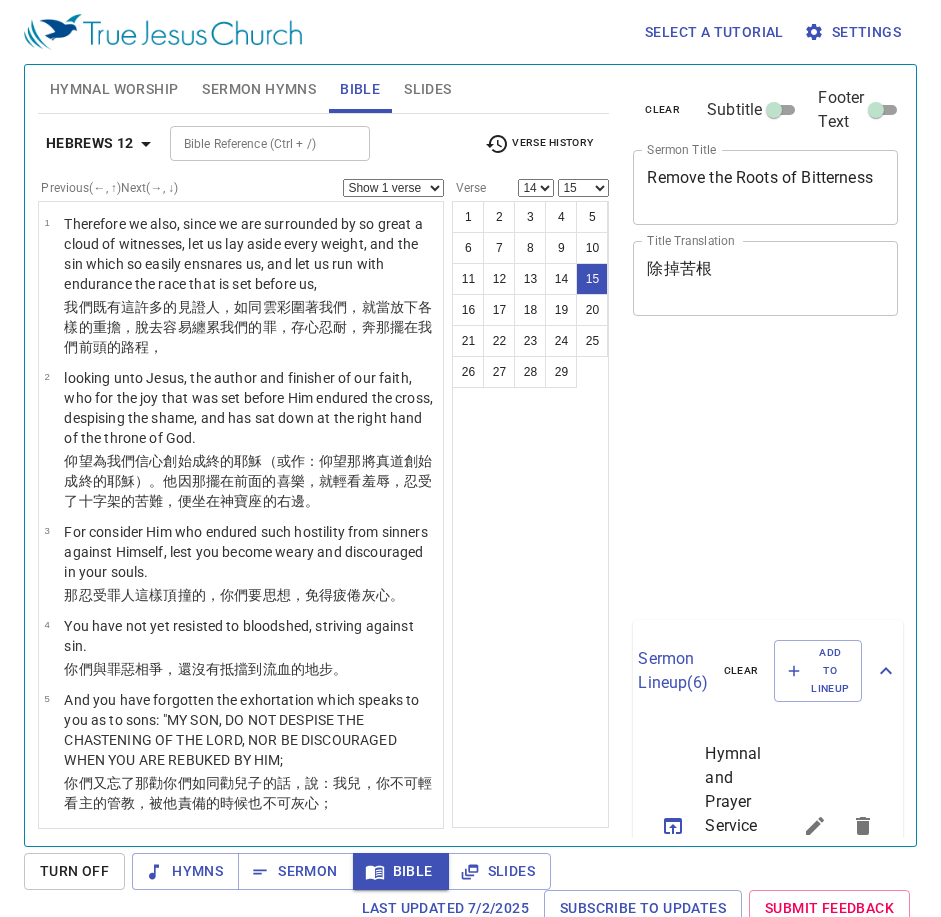 select on "14" 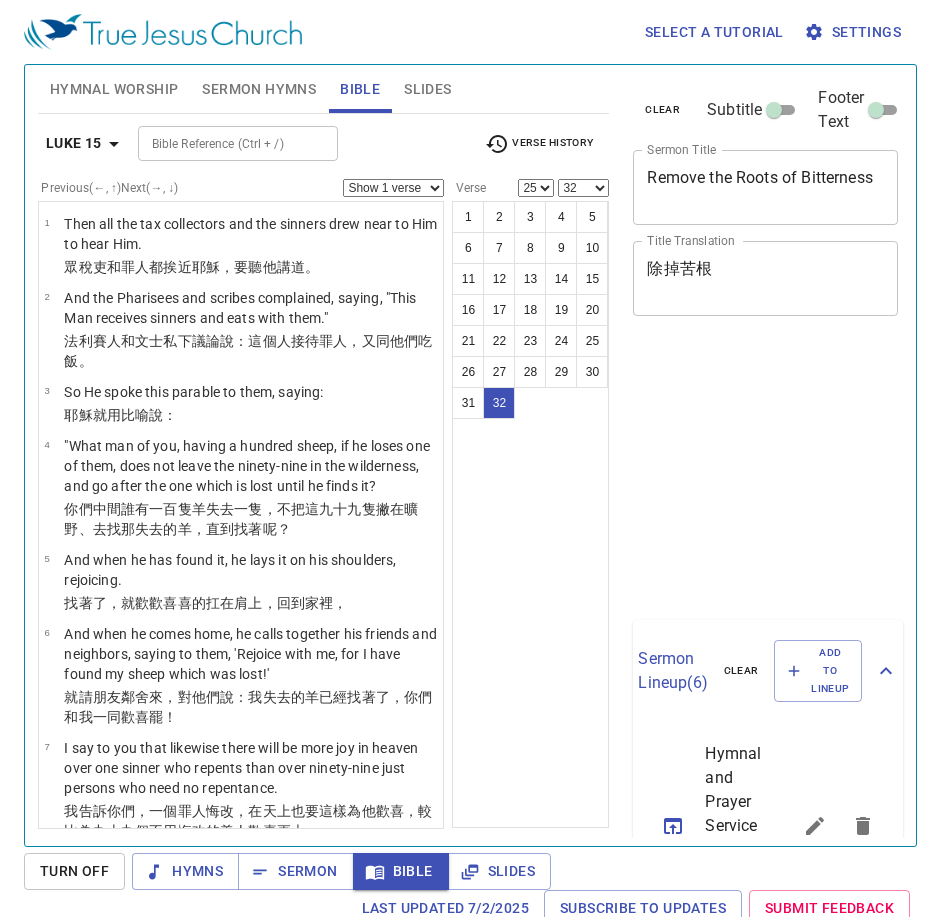 select on "25" 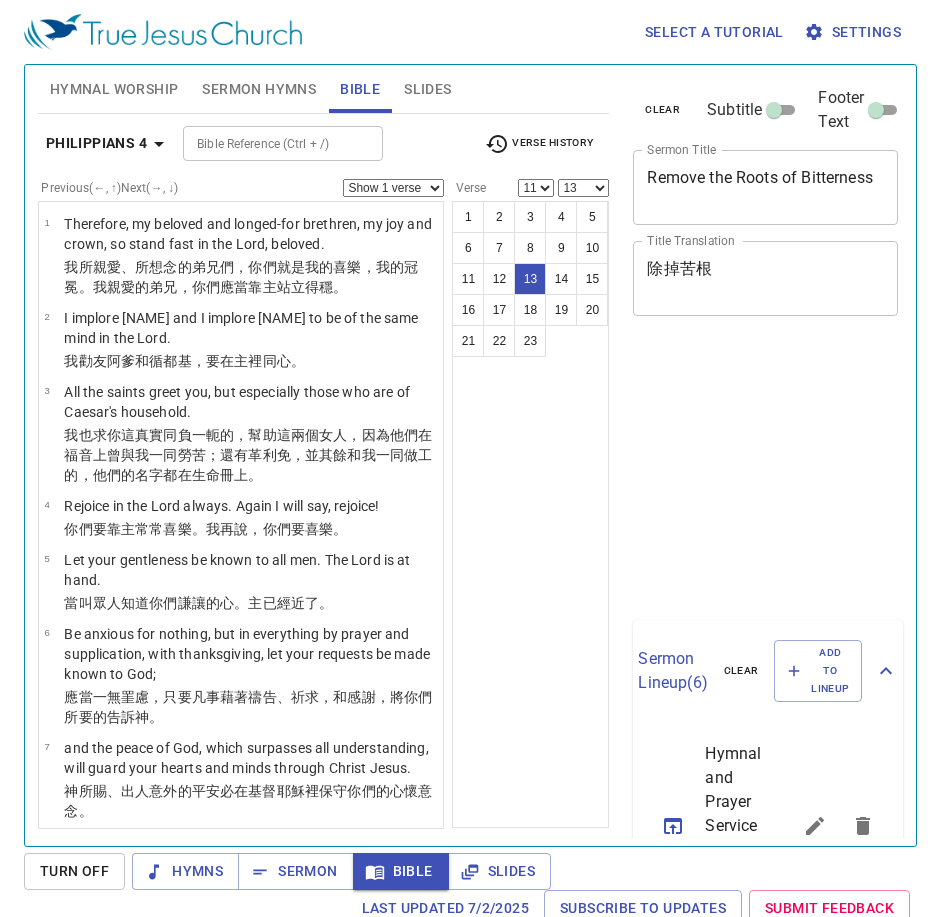 select on "11" 